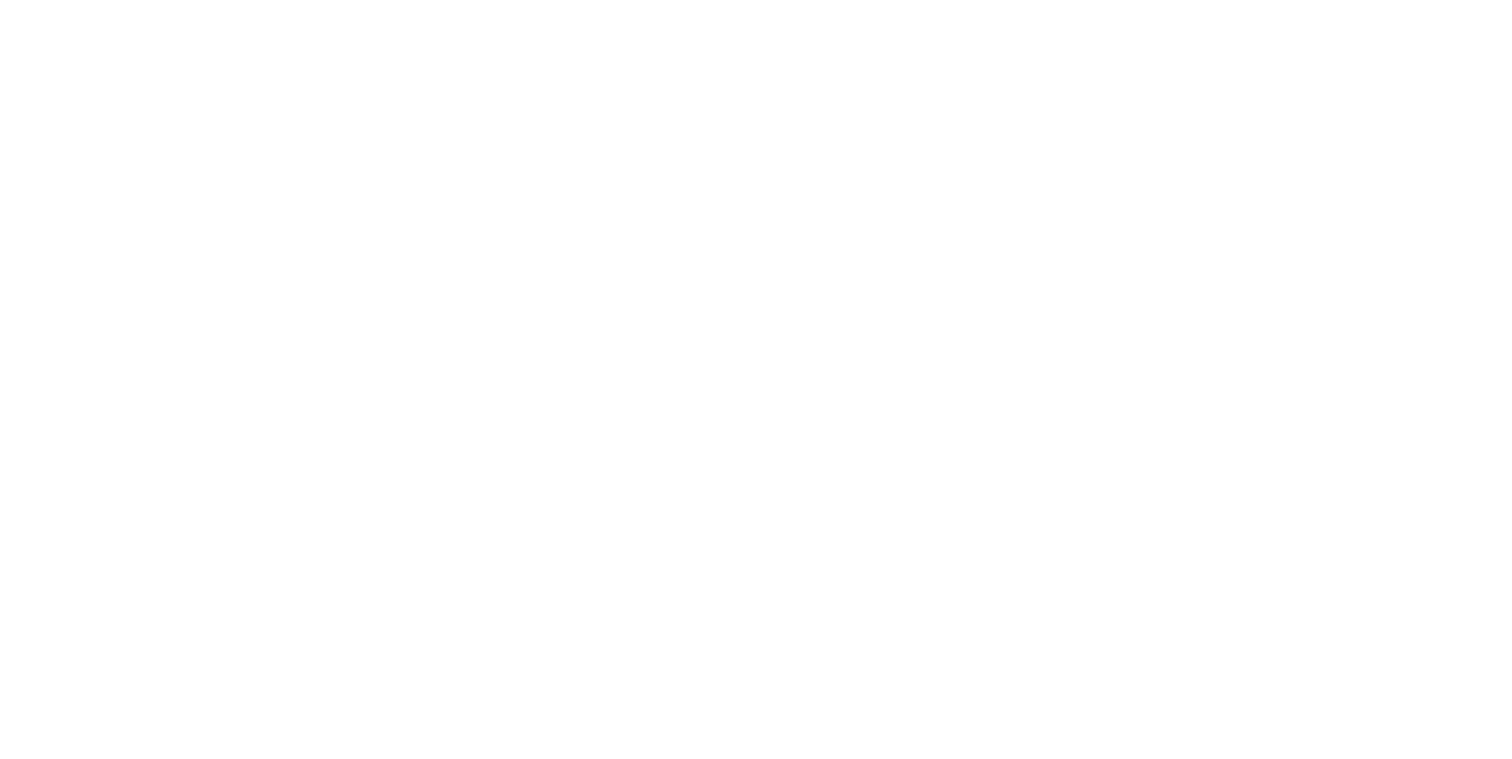 scroll, scrollTop: 0, scrollLeft: 0, axis: both 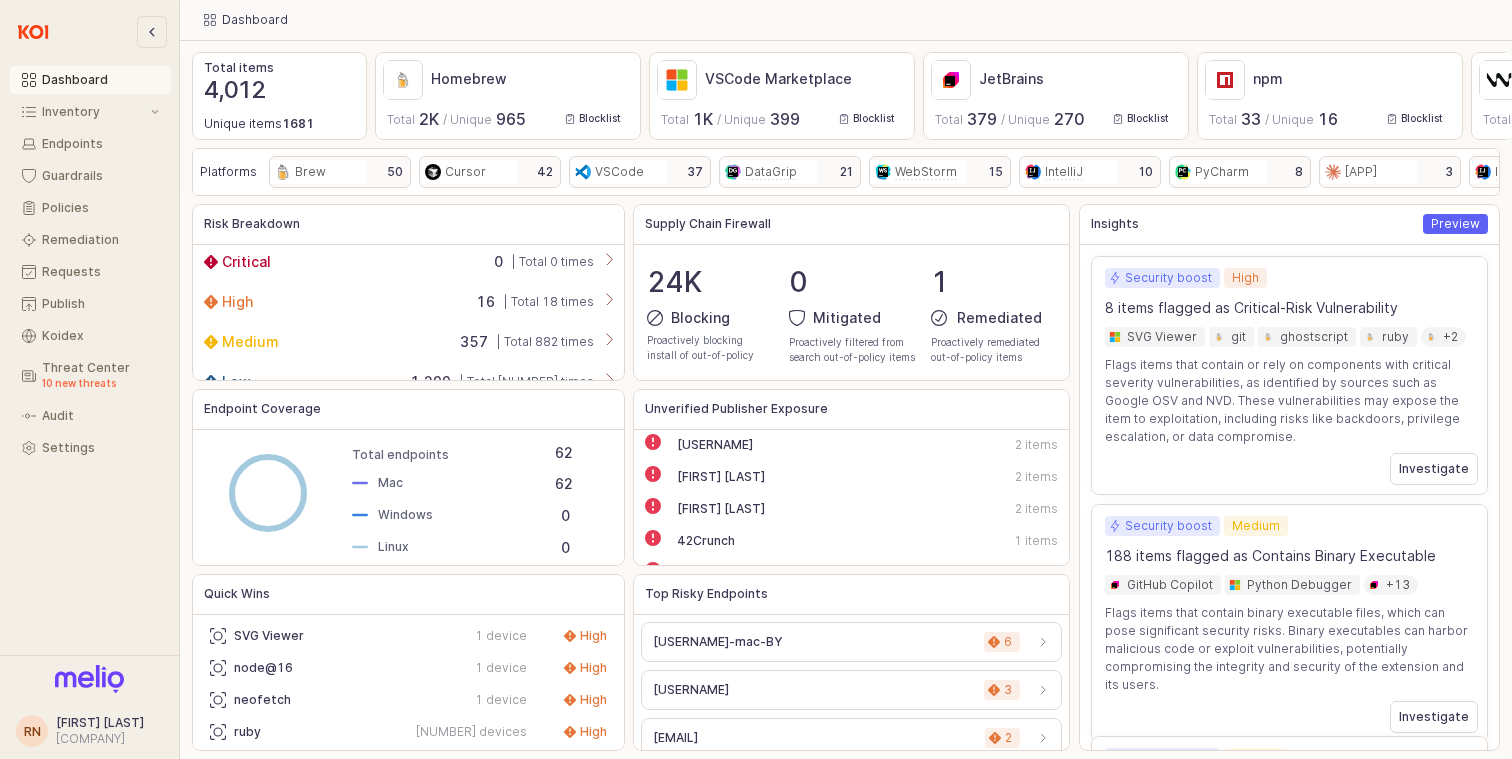 click 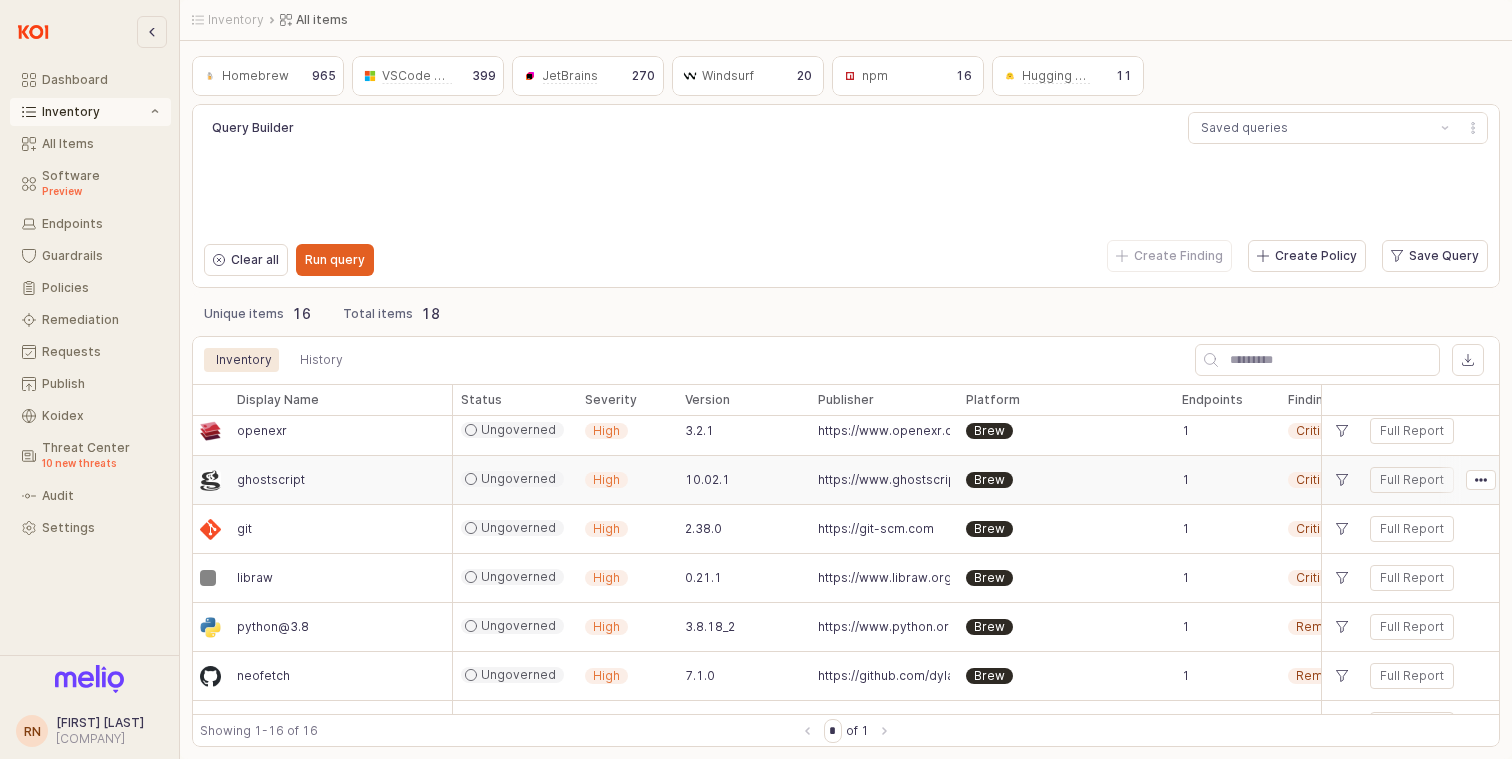 scroll, scrollTop: 0, scrollLeft: 0, axis: both 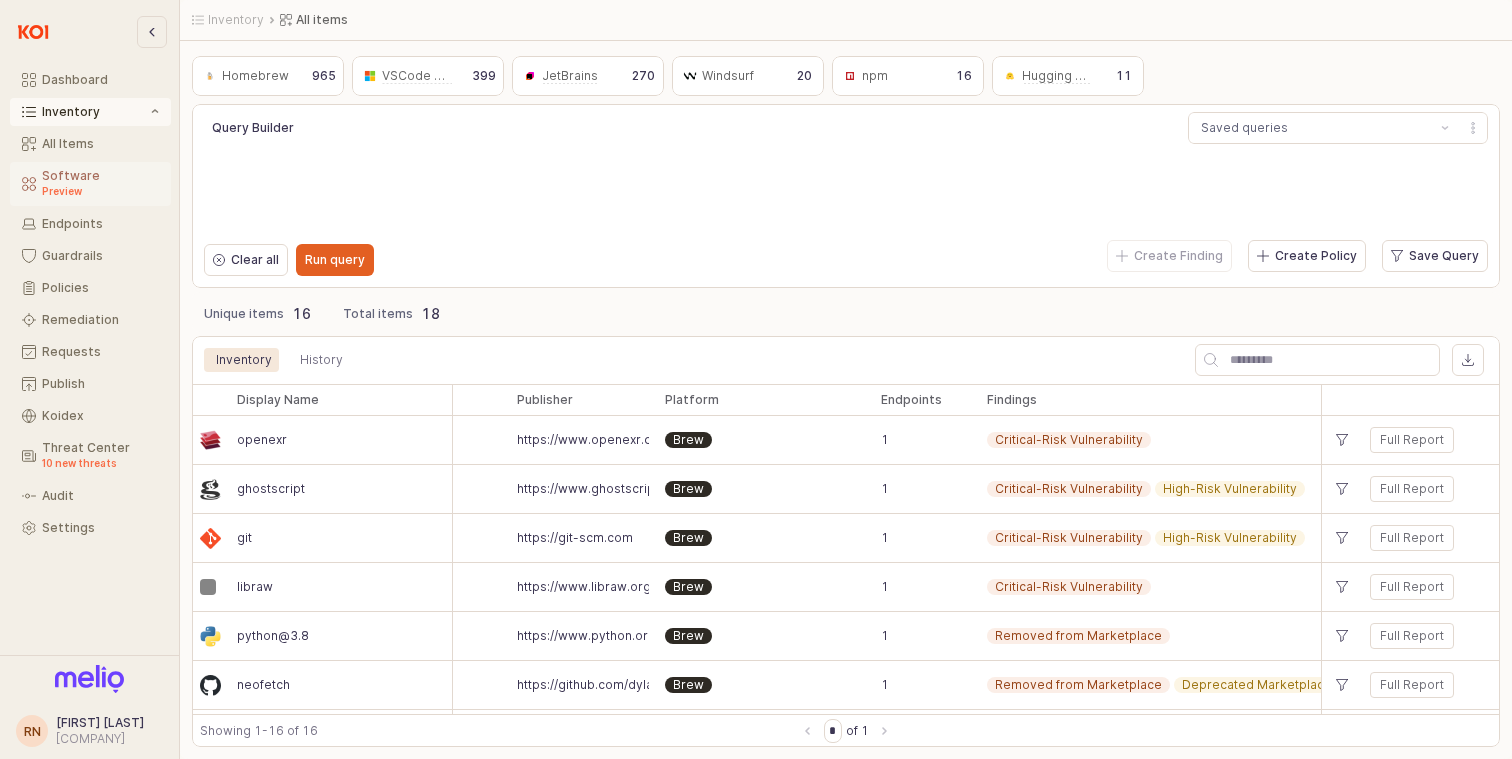click on "Preview" at bounding box center [100, 191] 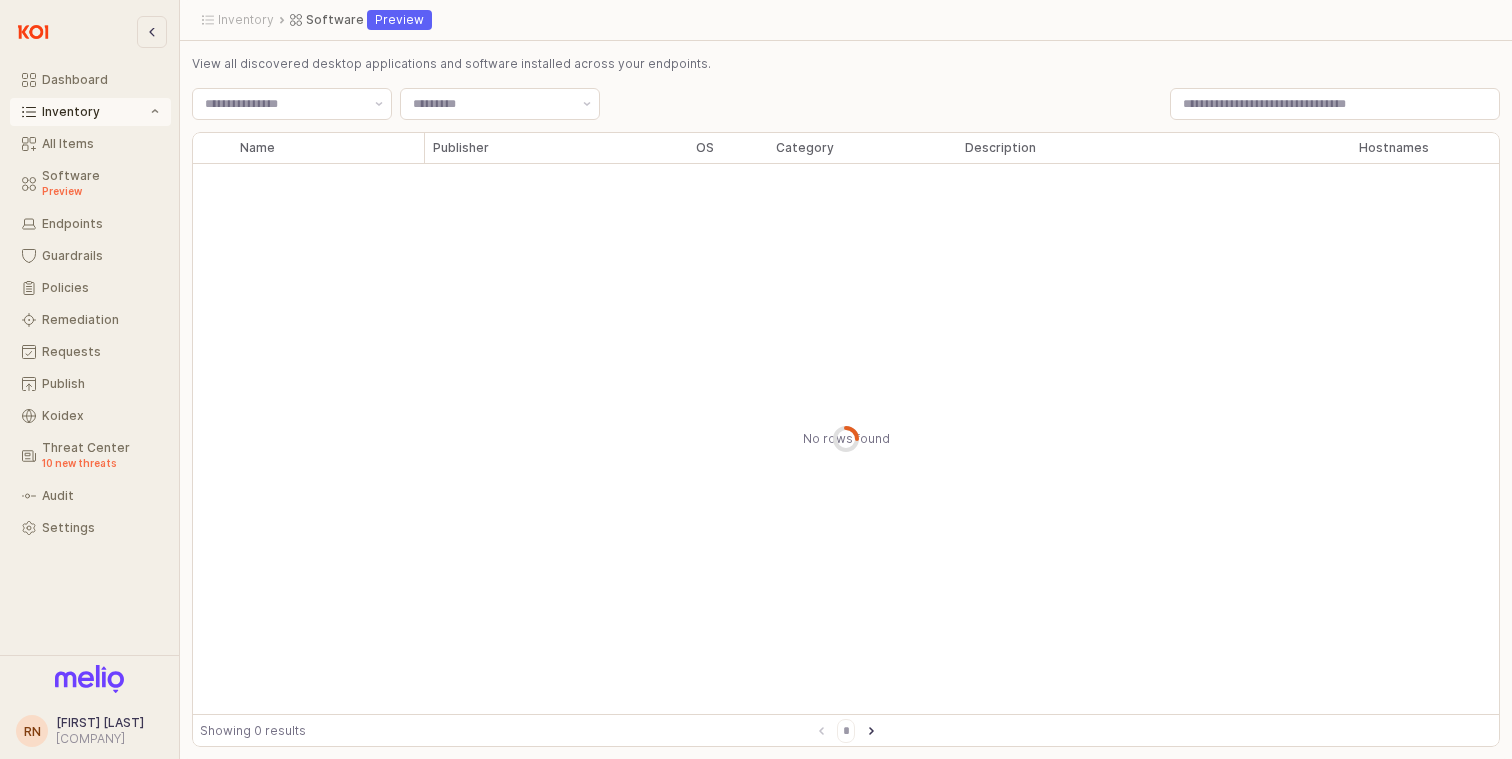 type 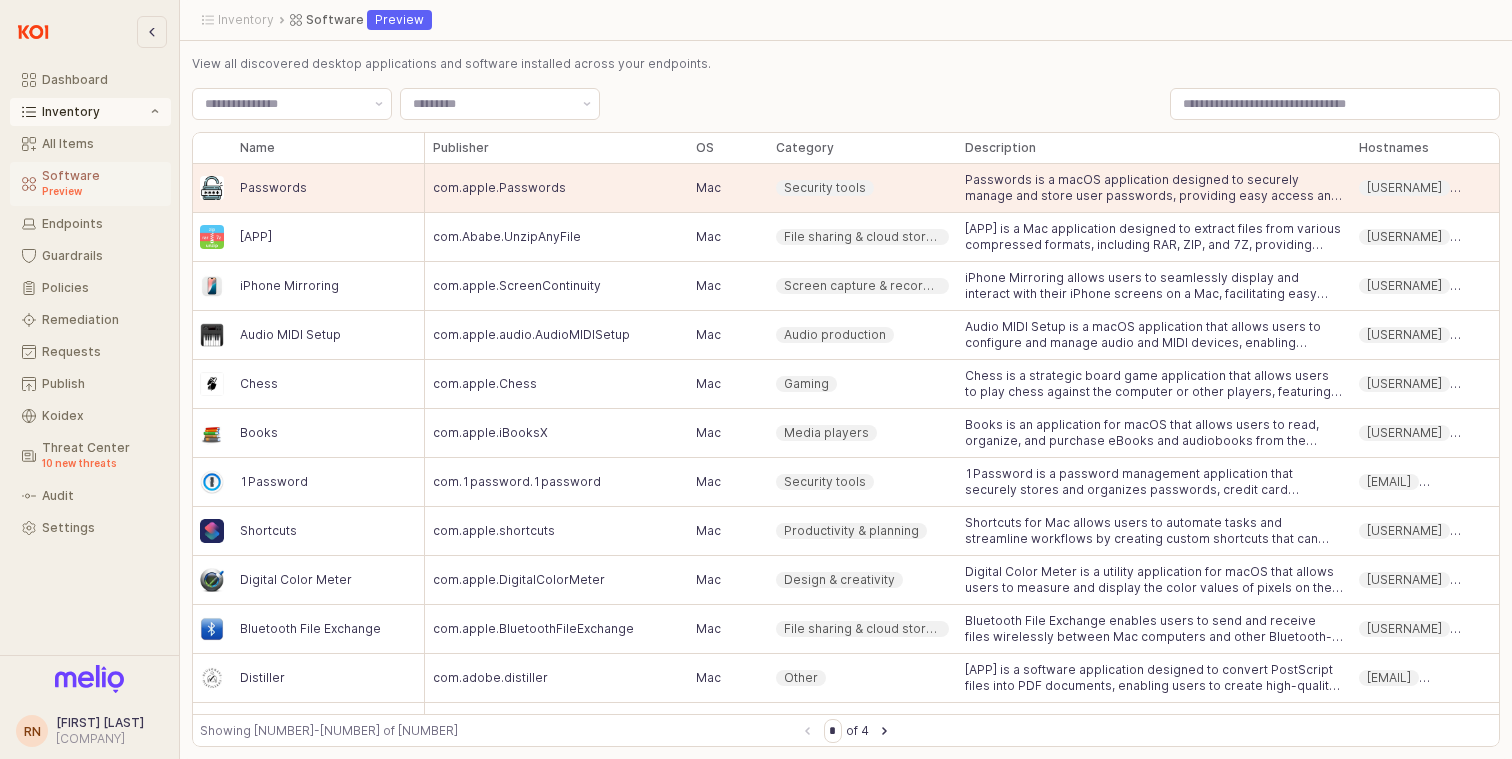 click on "Preview" at bounding box center [100, 191] 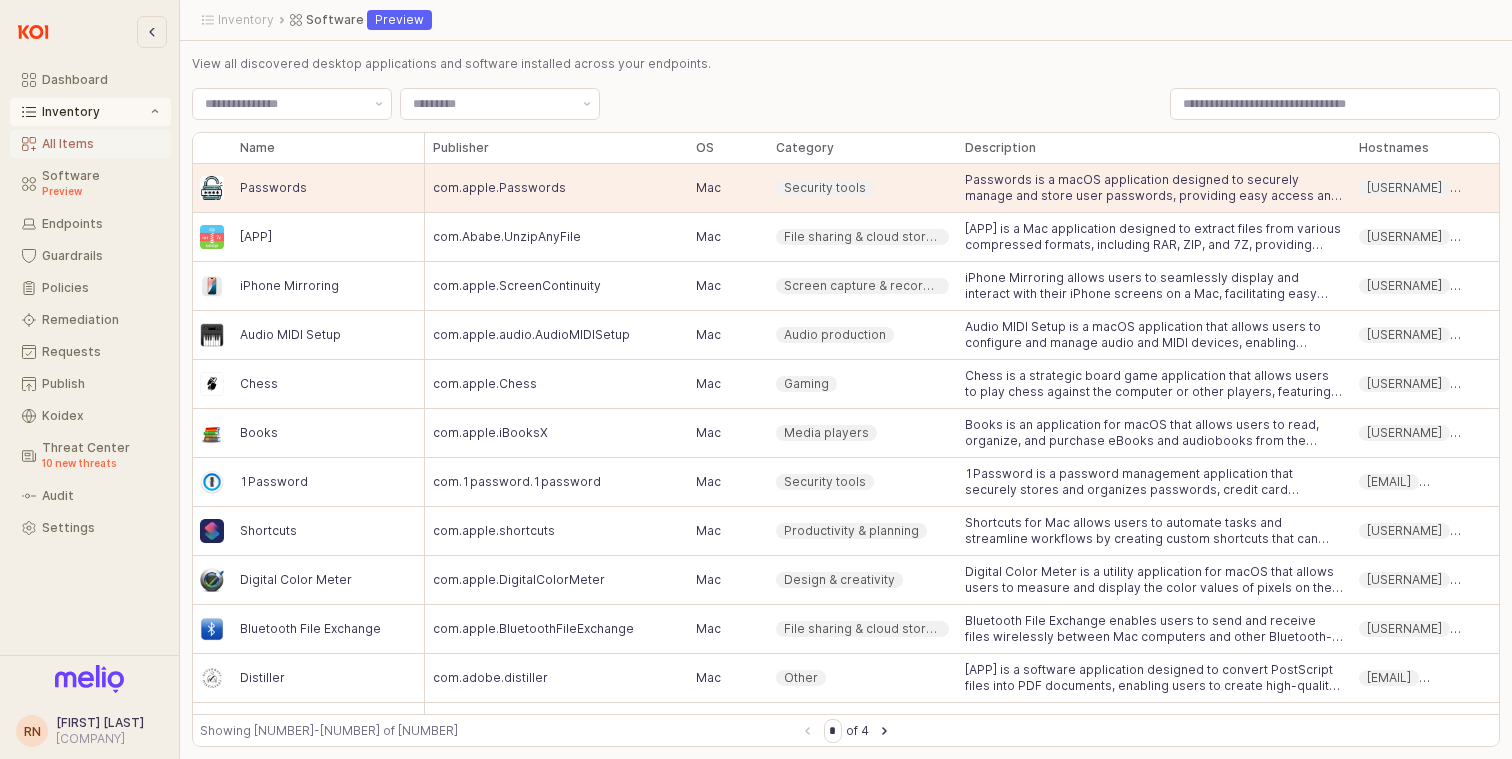 click on "All Items" at bounding box center (100, 144) 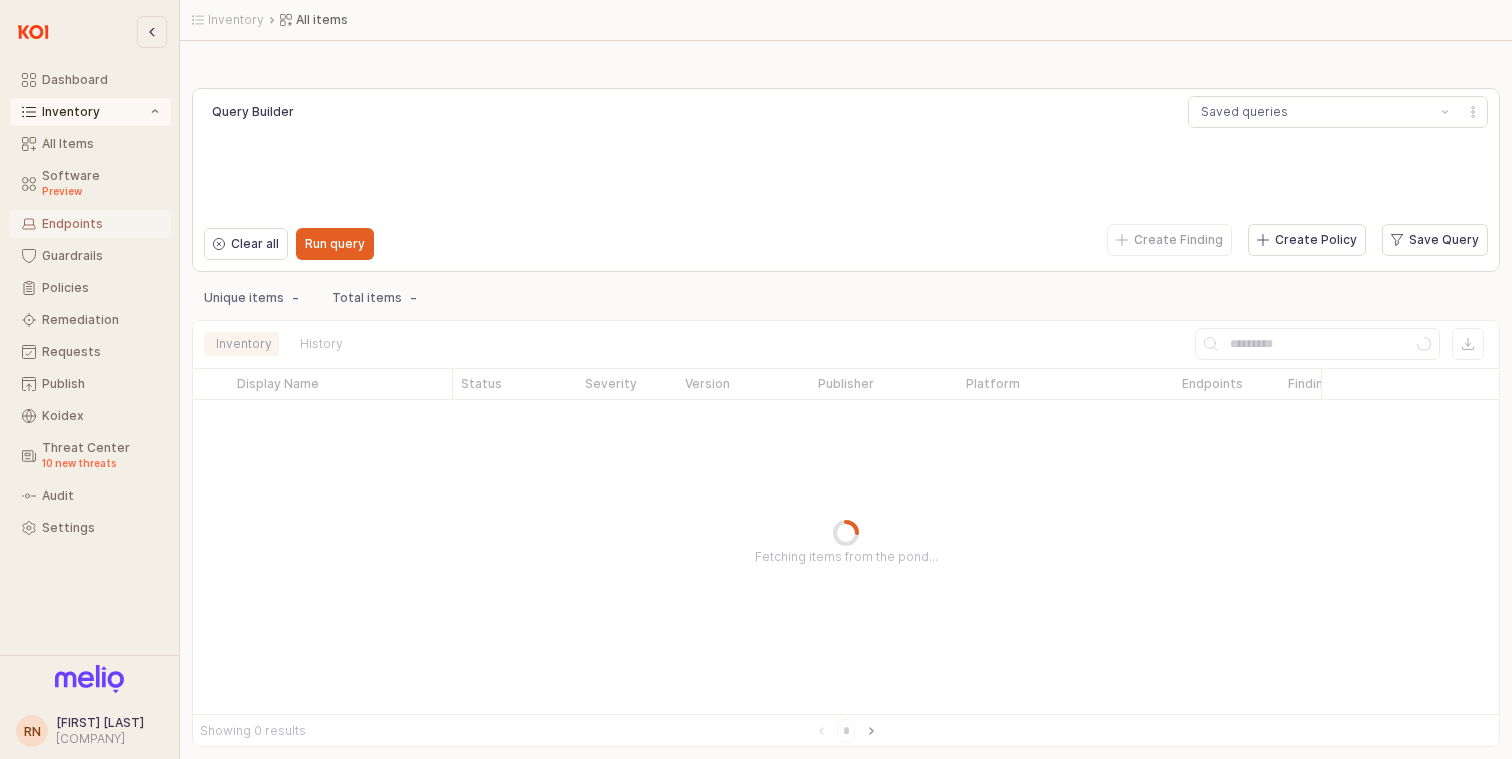 click on "Endpoints" at bounding box center (90, 224) 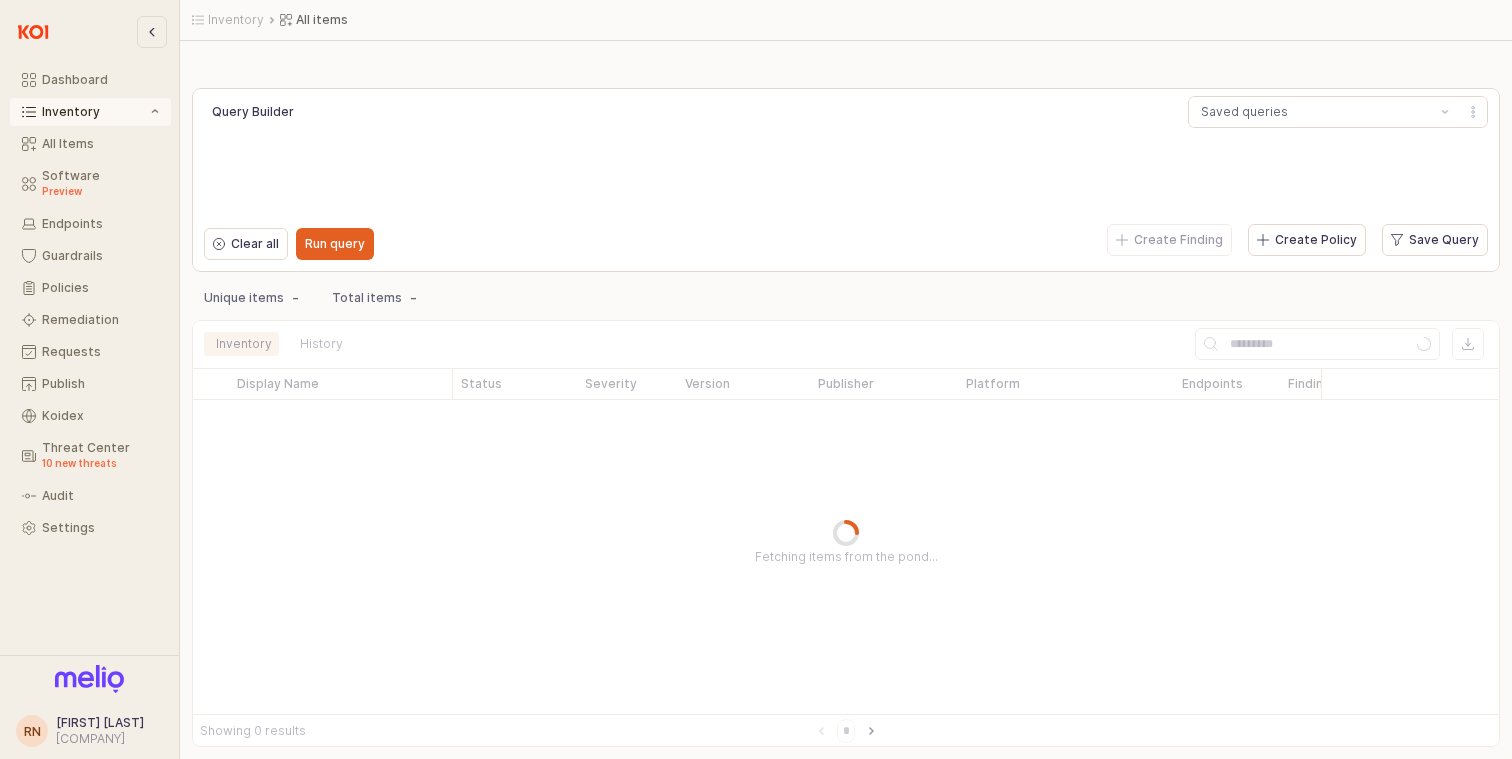 type 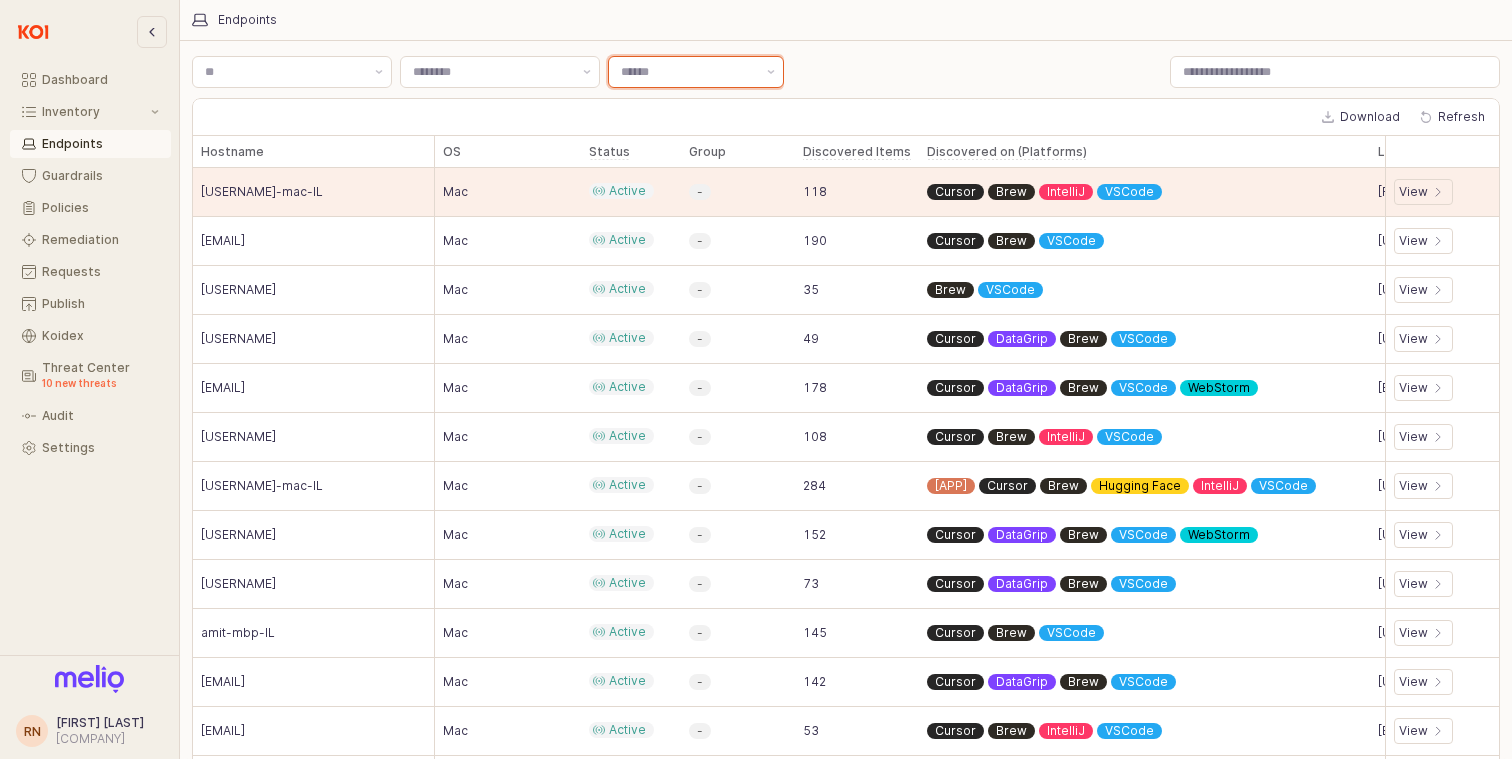 click on "Label" at bounding box center [688, 72] 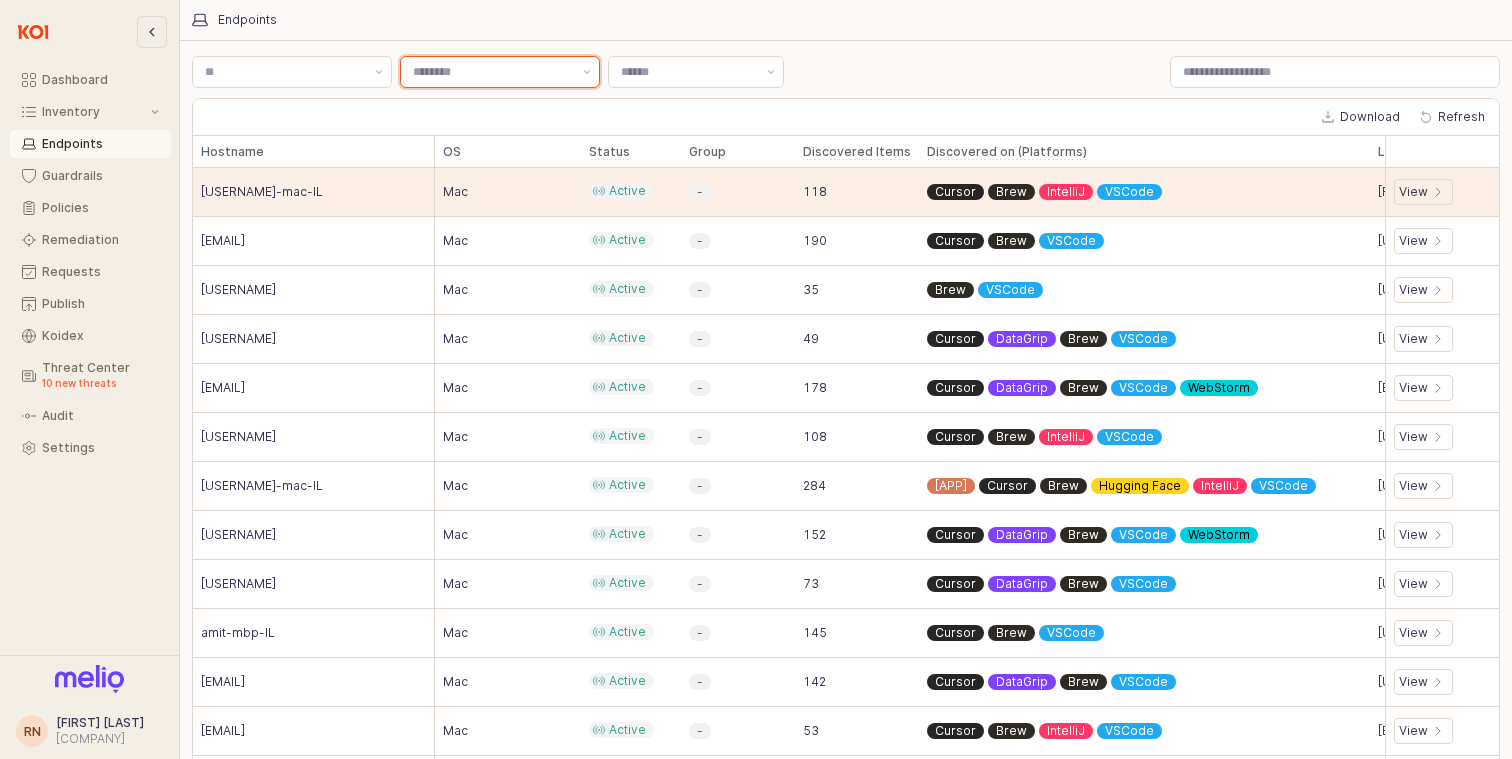 click at bounding box center [488, 72] 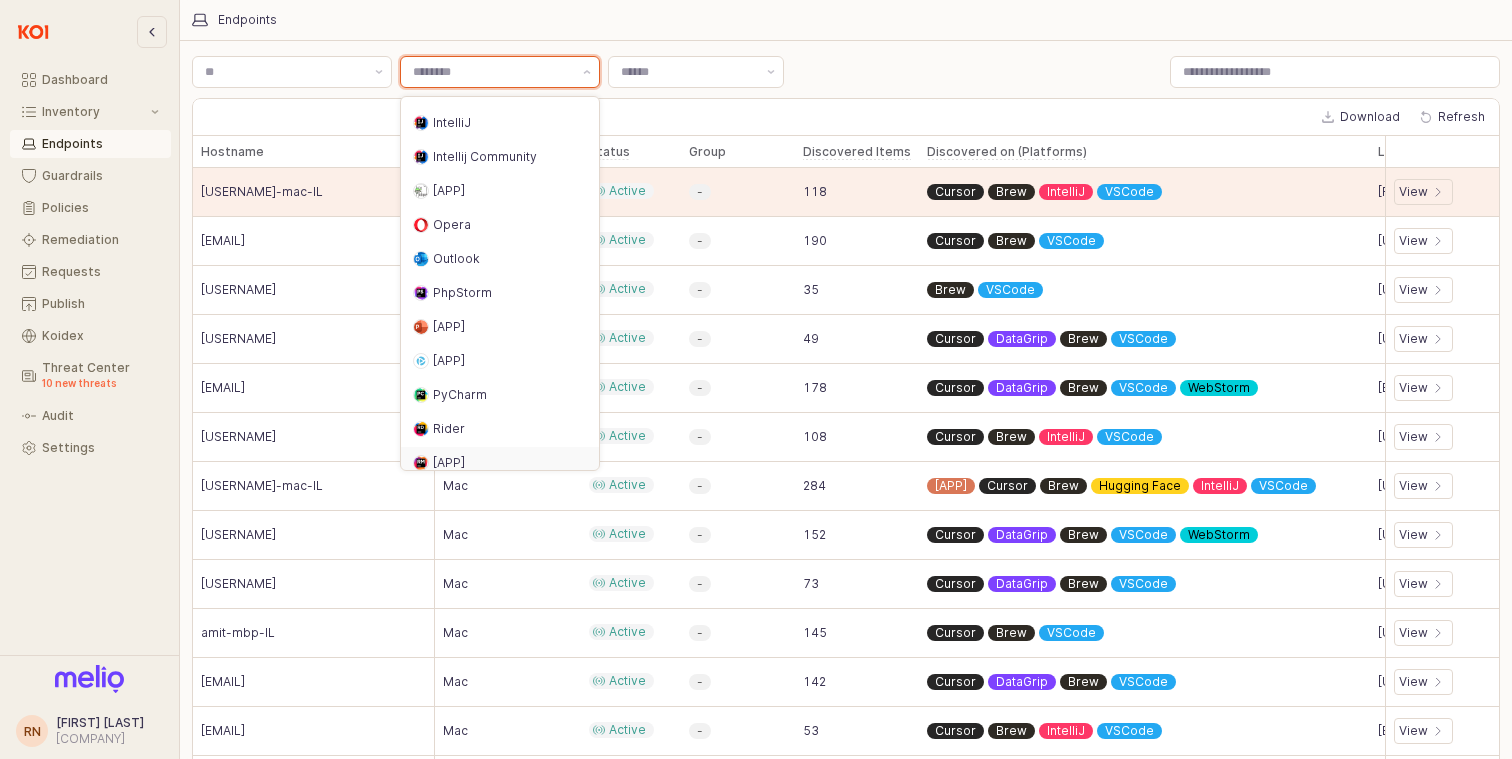 scroll, scrollTop: 519, scrollLeft: 0, axis: vertical 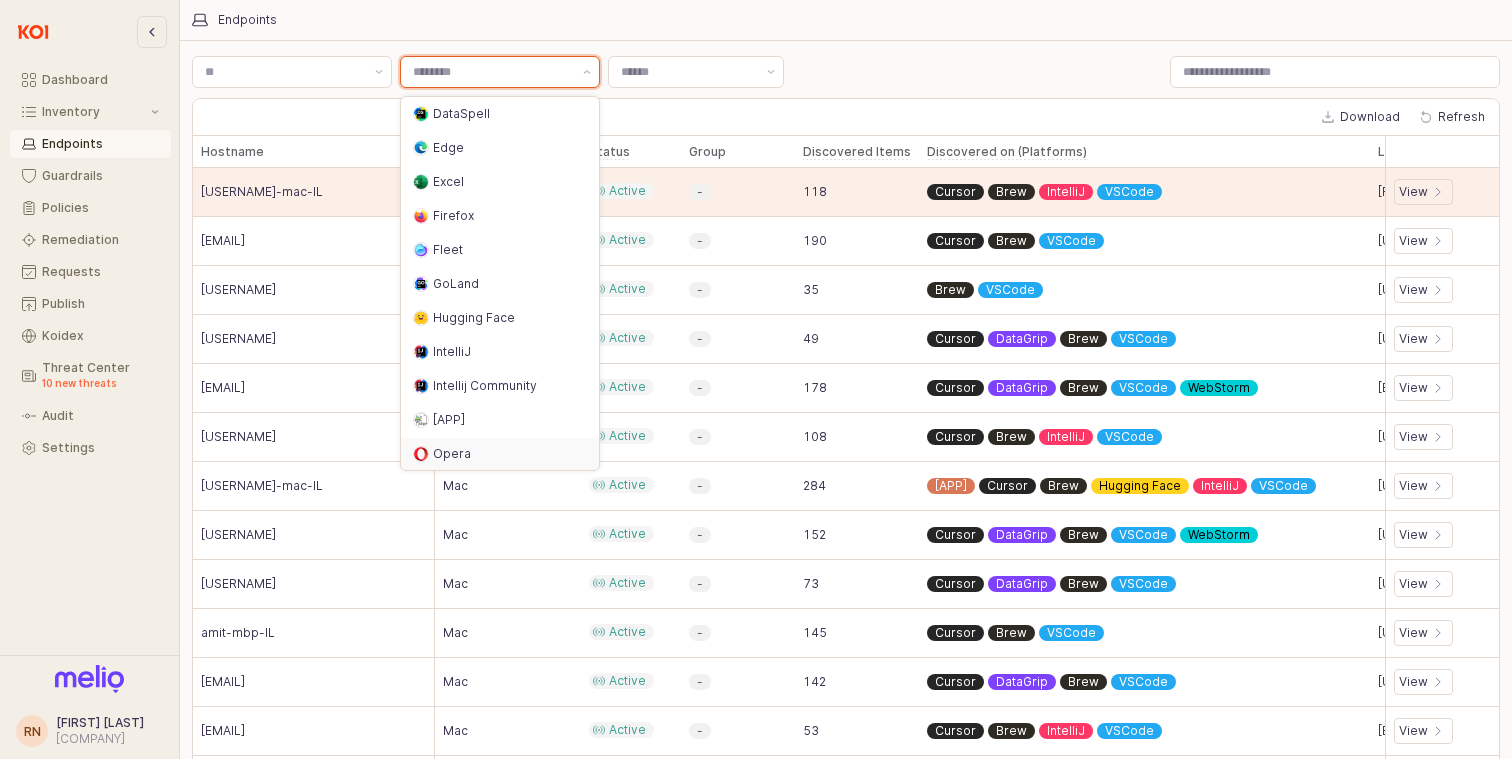 click on "Opera" at bounding box center (500, 454) 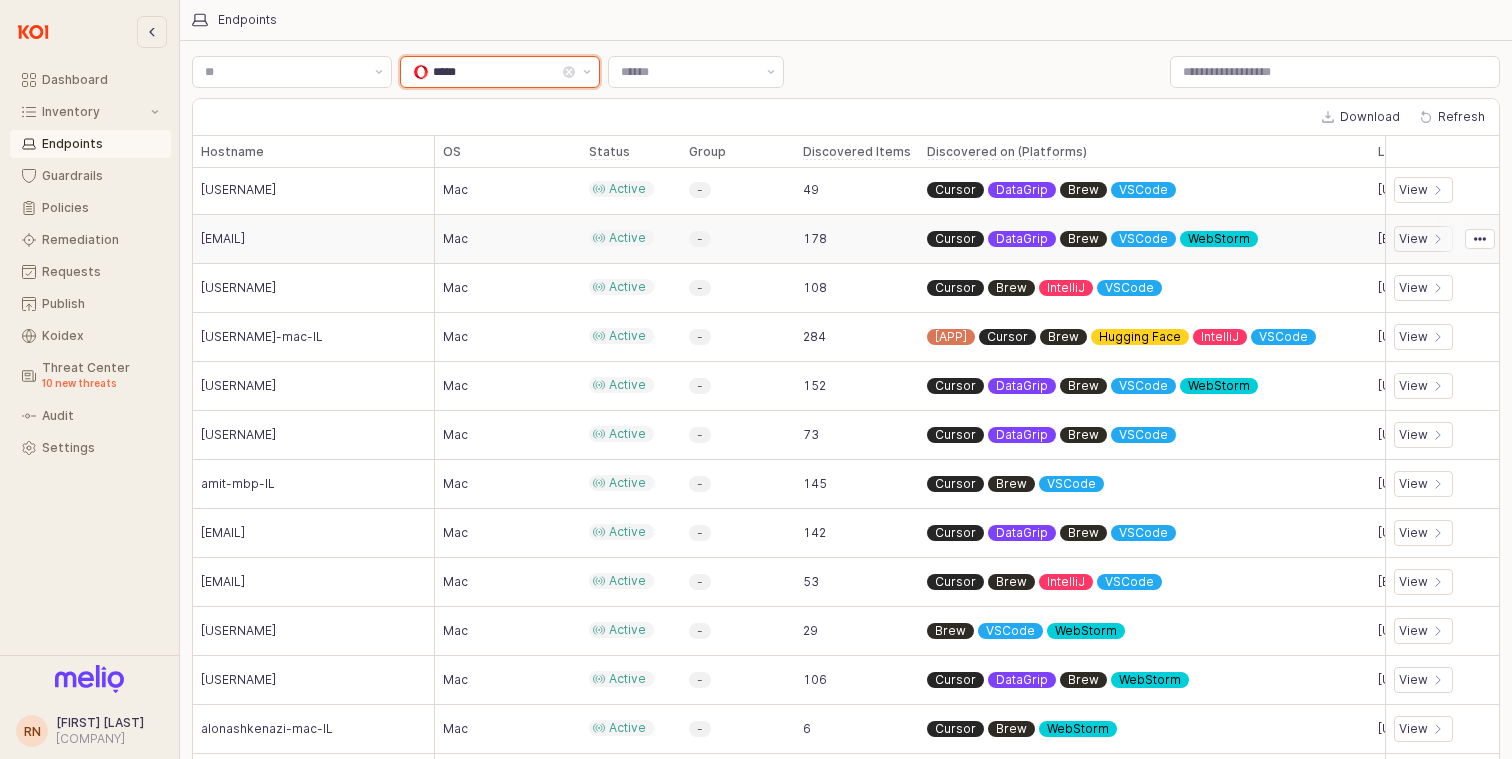 scroll, scrollTop: 0, scrollLeft: 0, axis: both 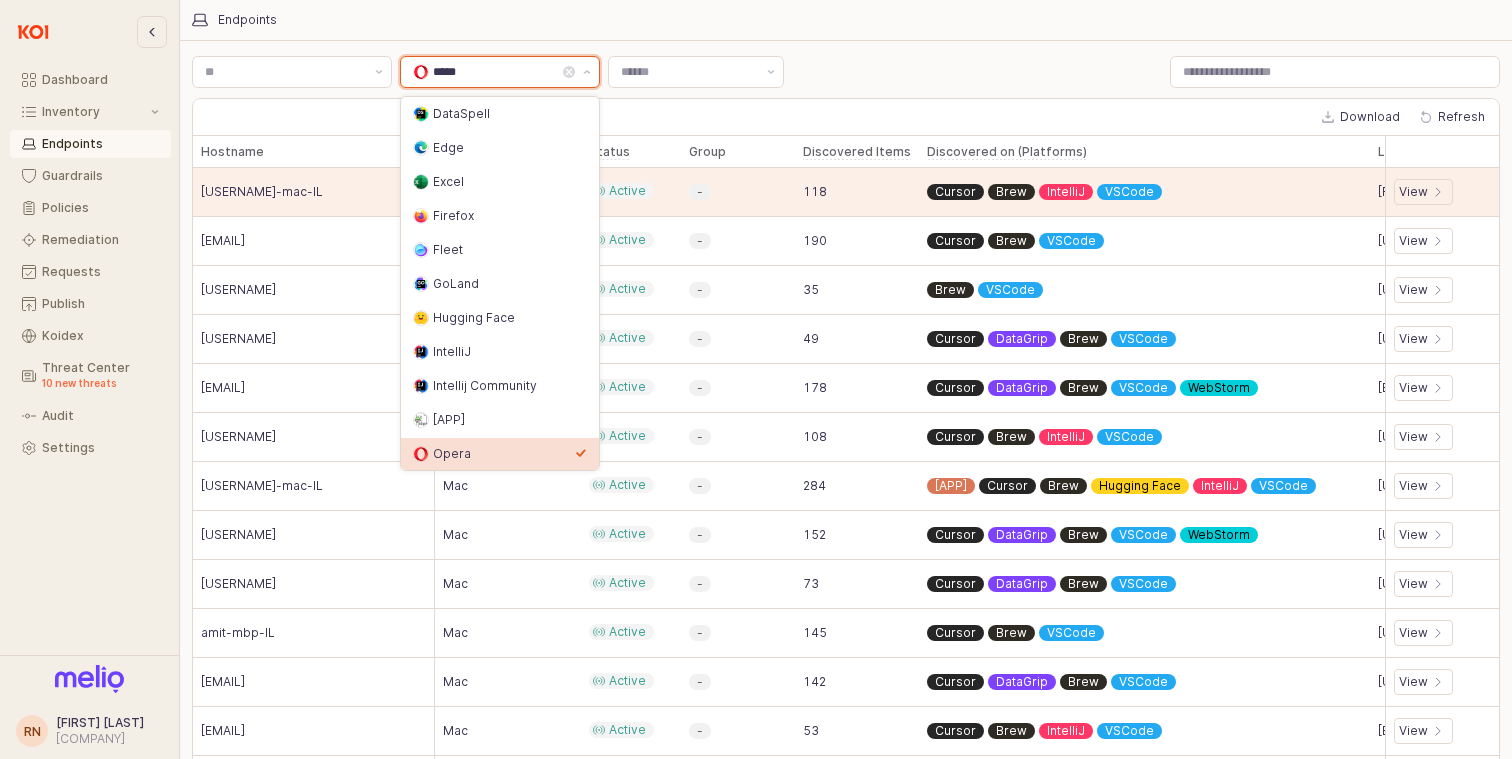 click on "*****" at bounding box center (496, 72) 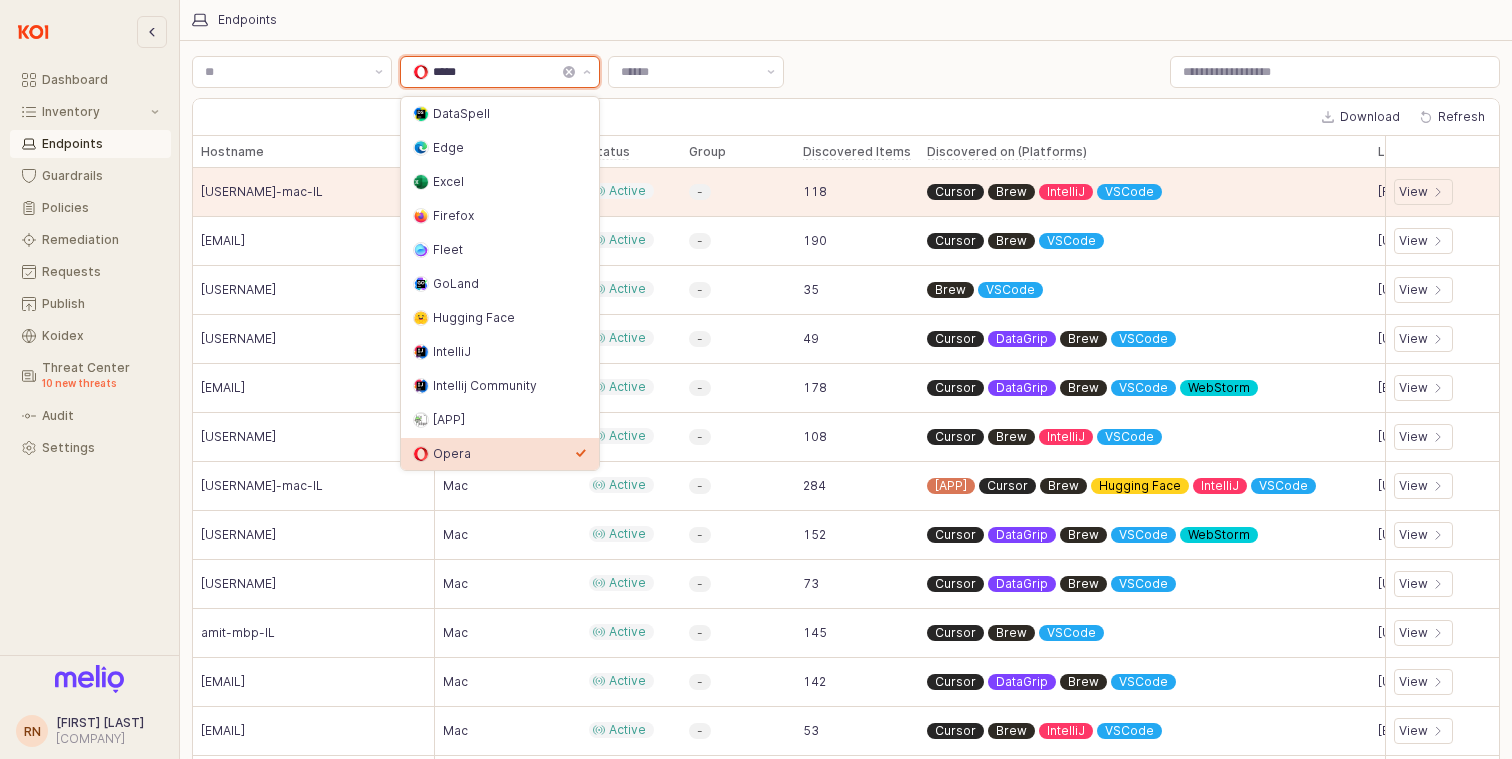 click at bounding box center [569, 72] 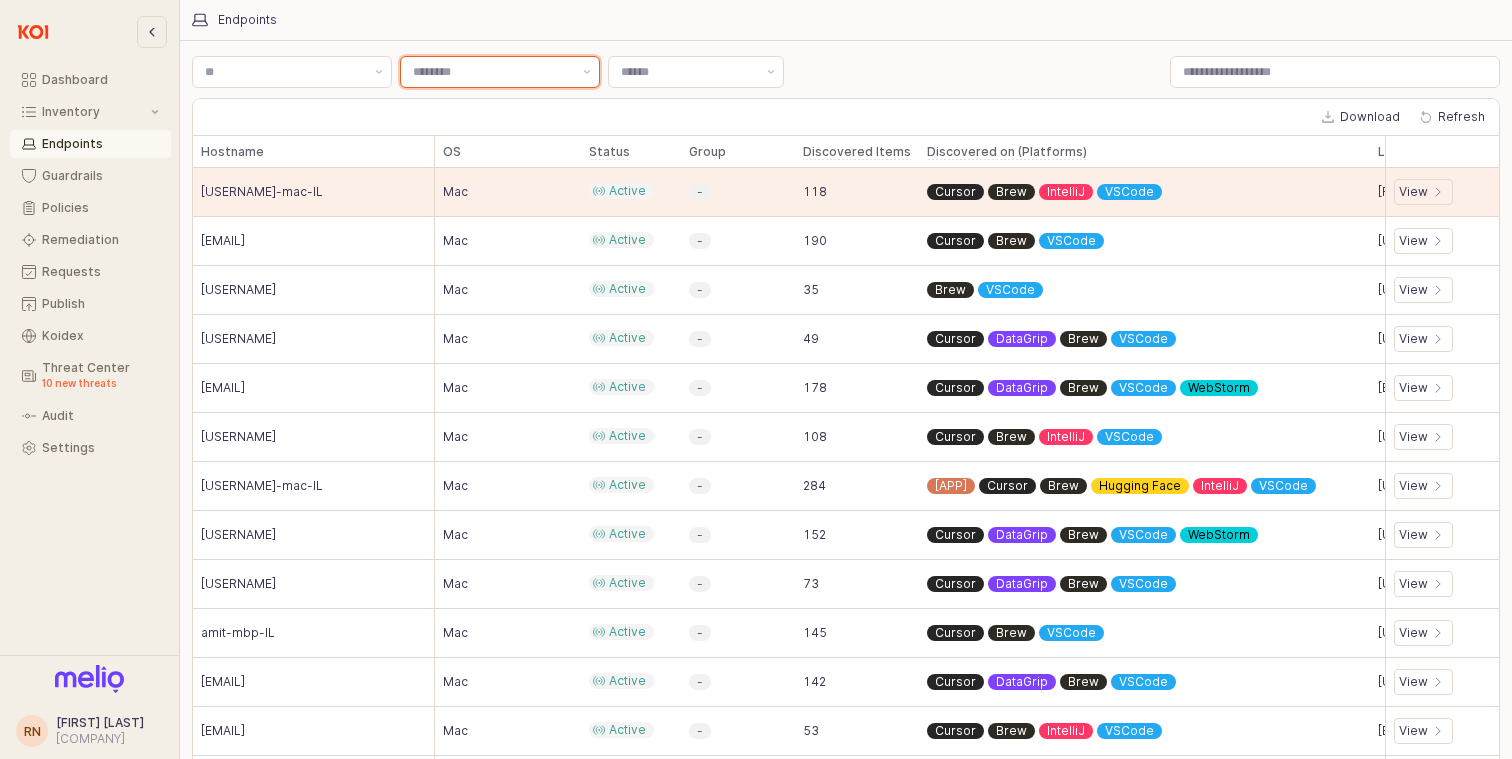 click on "Label" at bounding box center [492, 72] 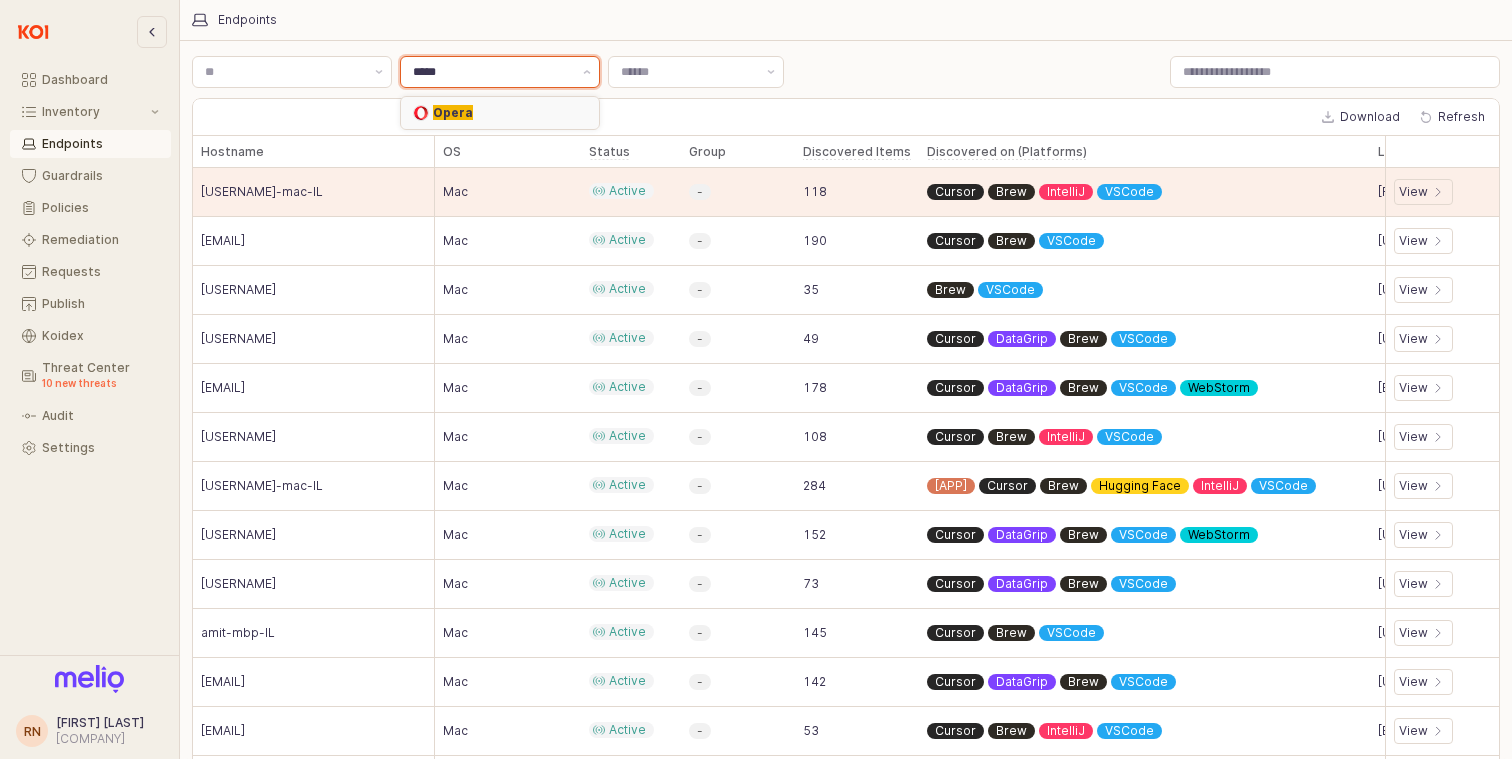 click on "Opera" at bounding box center [504, 113] 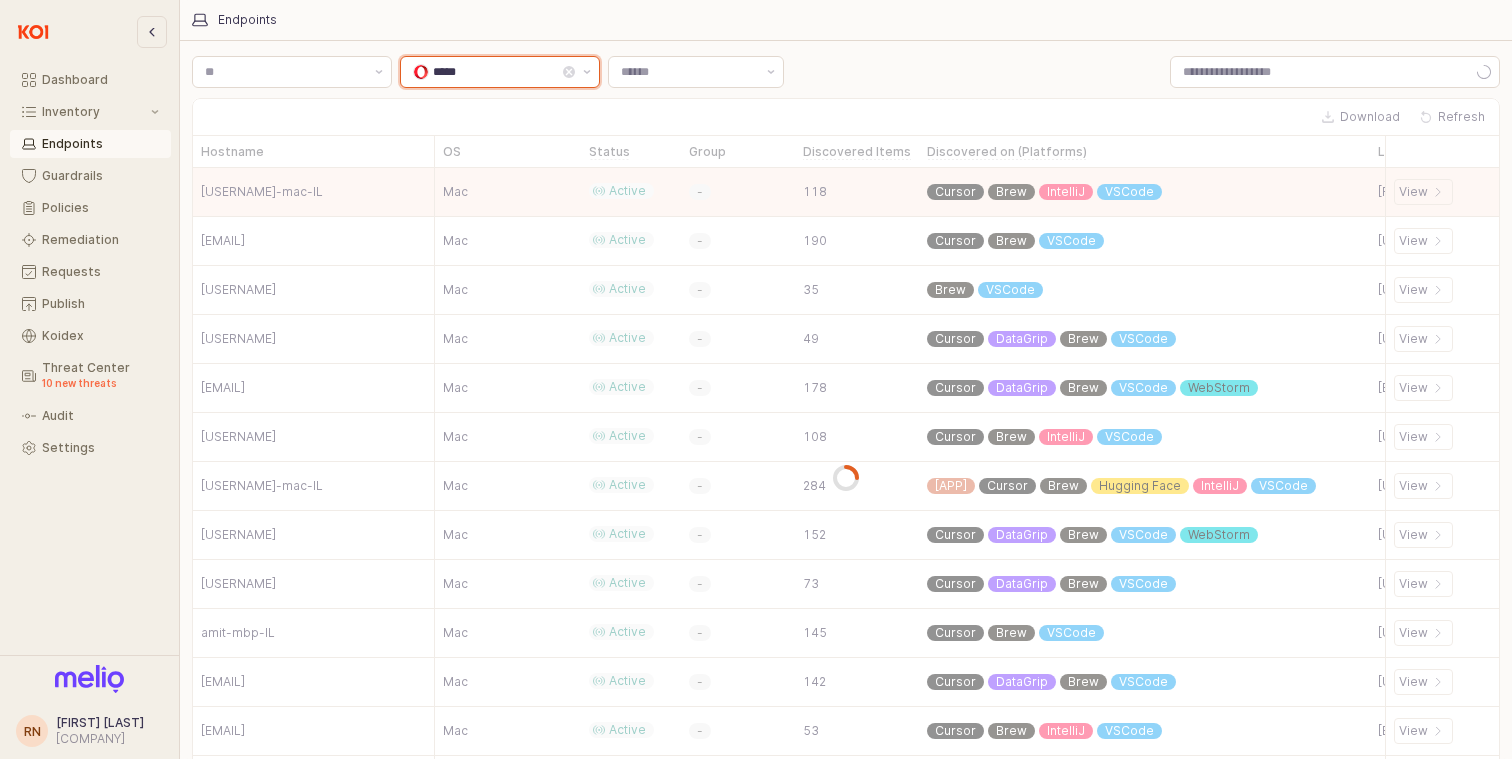 type on "*****" 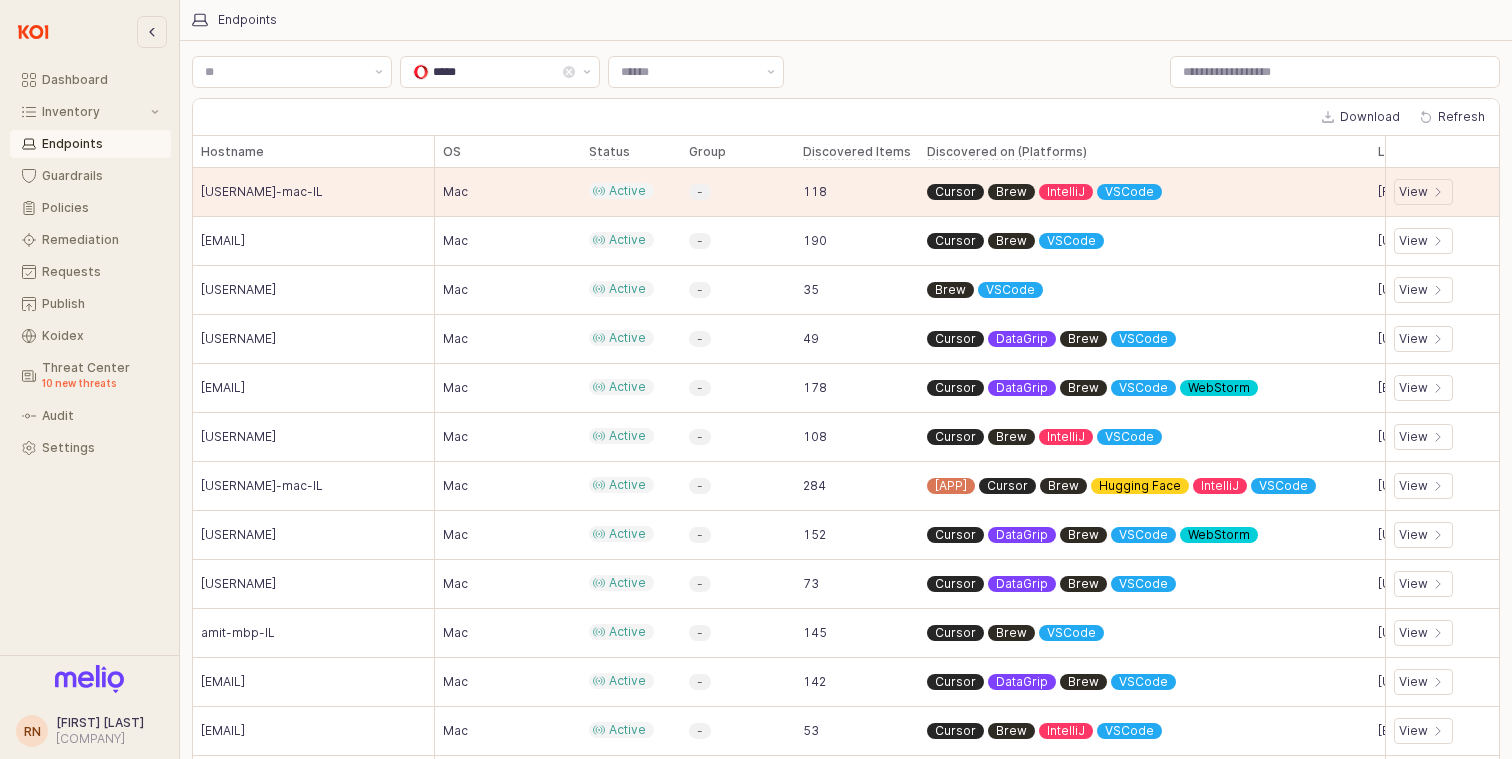 click on "[LABEL] [LABEL] ***** [LABEL] [LABEL]" at bounding box center (846, 72) 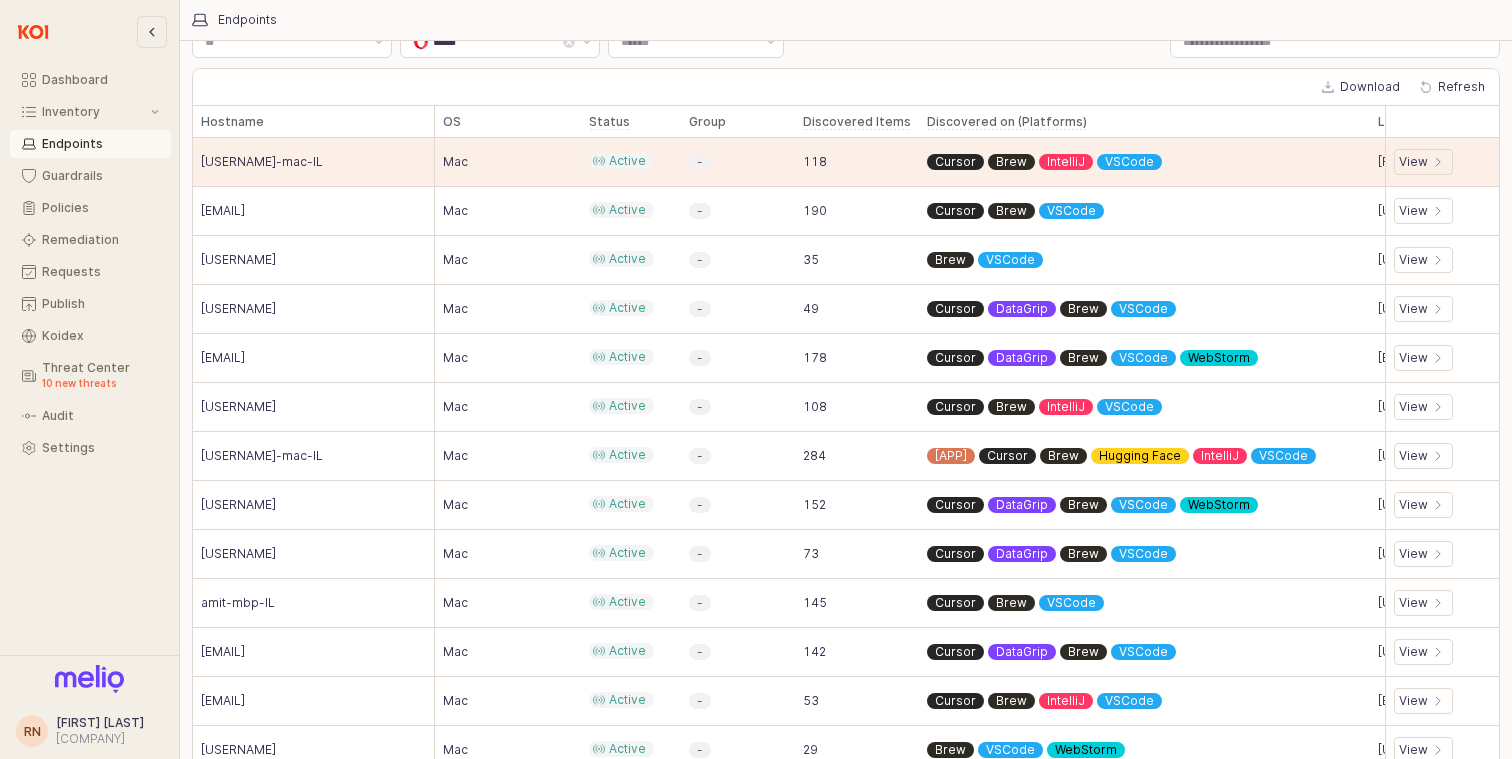 scroll, scrollTop: 100, scrollLeft: 0, axis: vertical 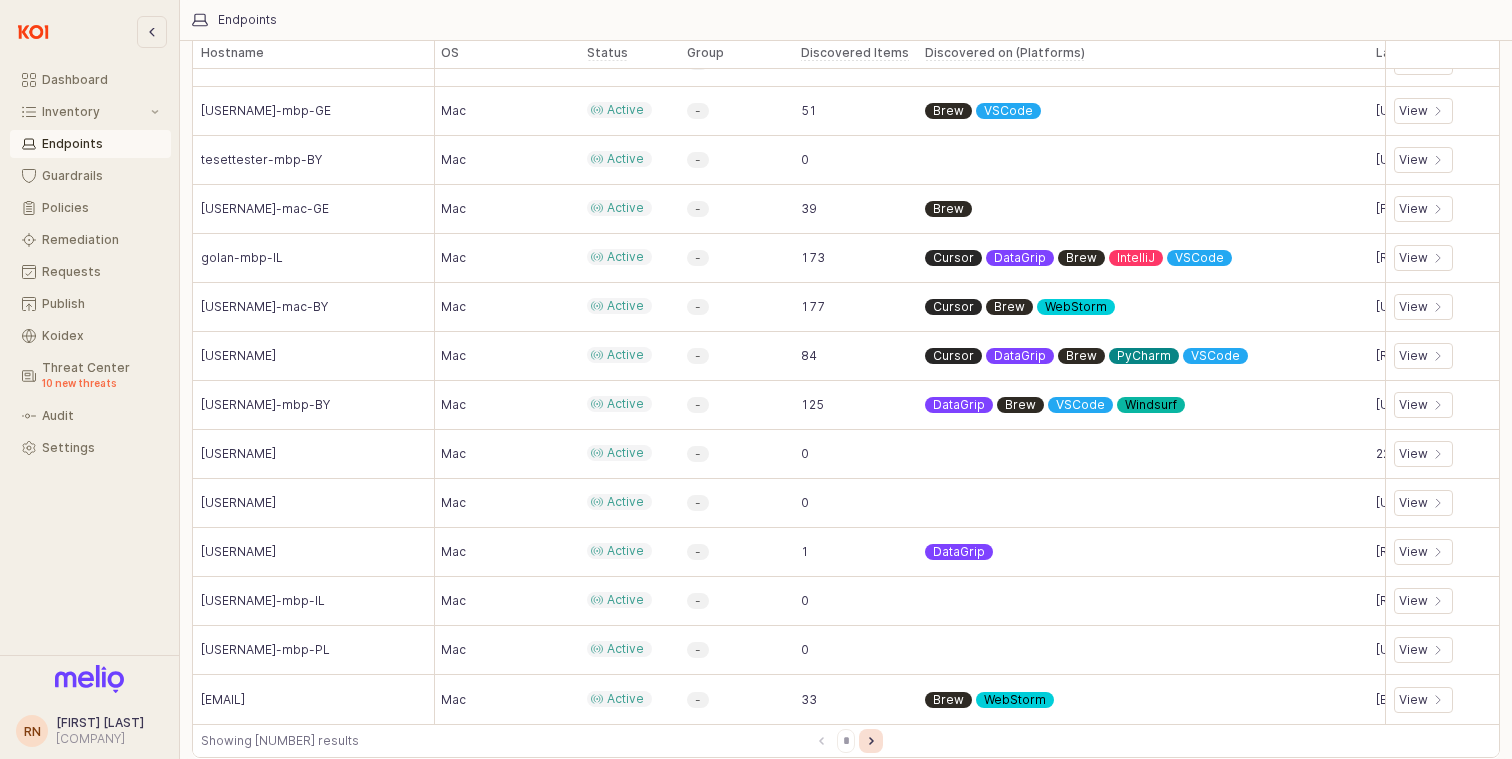 click at bounding box center [871, 741] 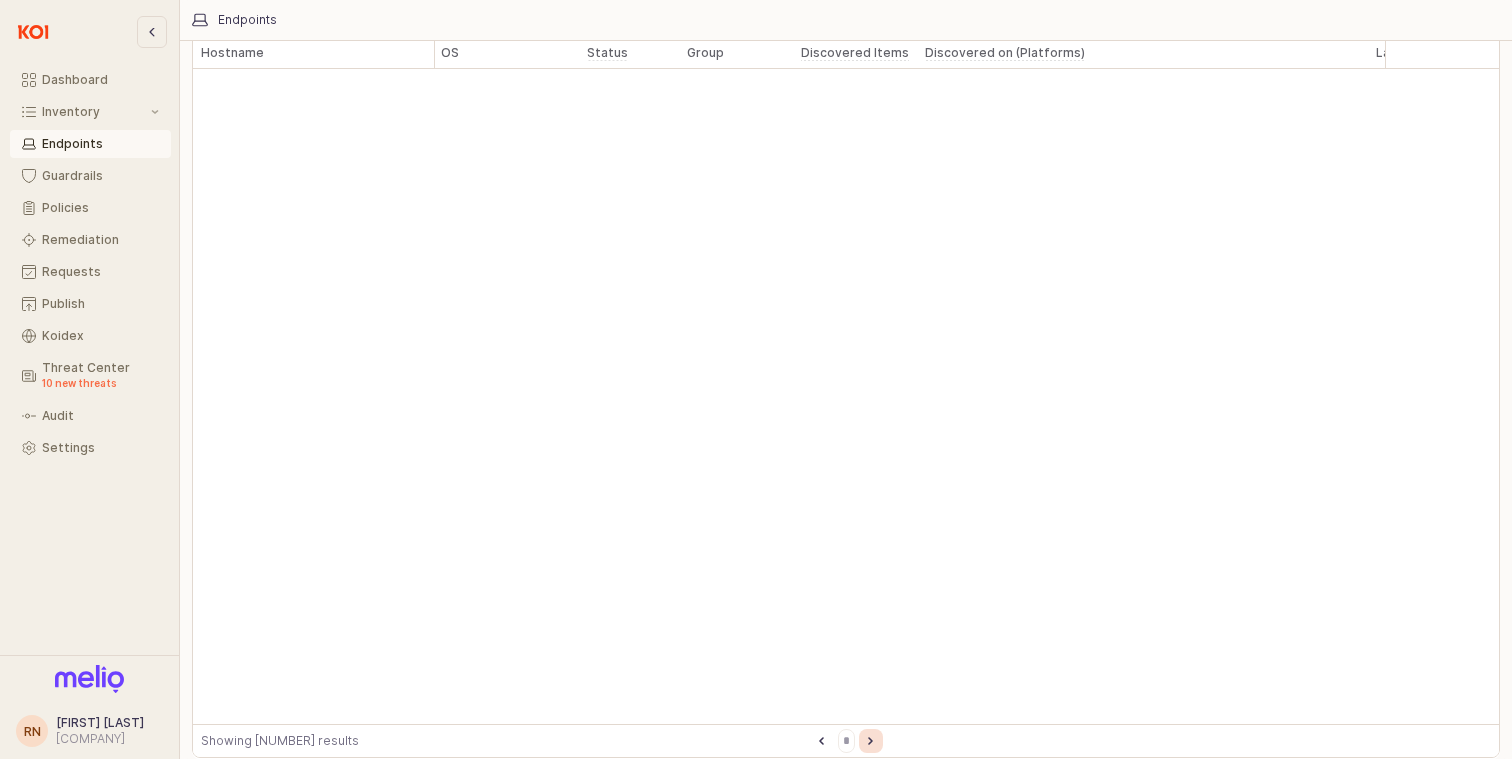 scroll, scrollTop: 0, scrollLeft: 2, axis: horizontal 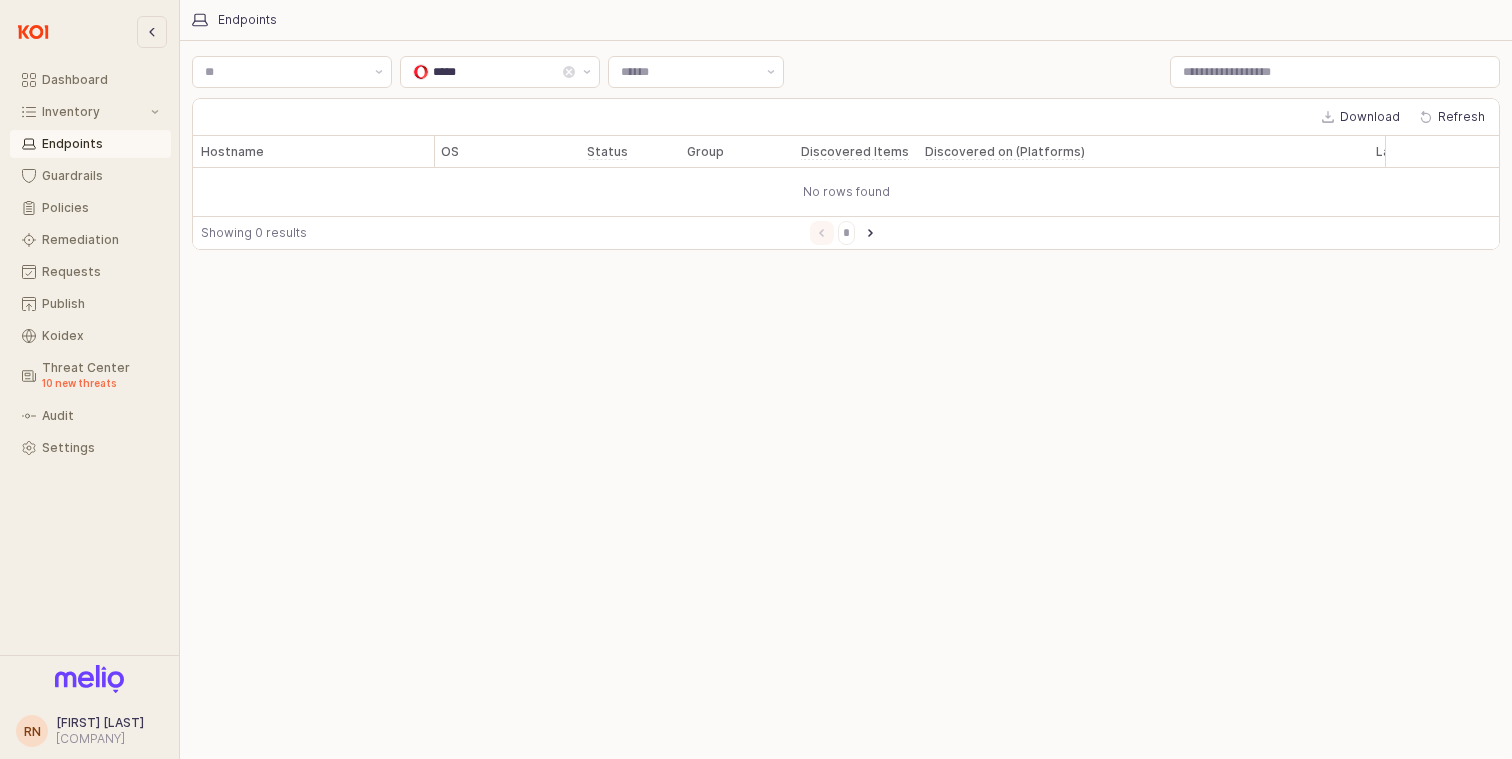 type on "*" 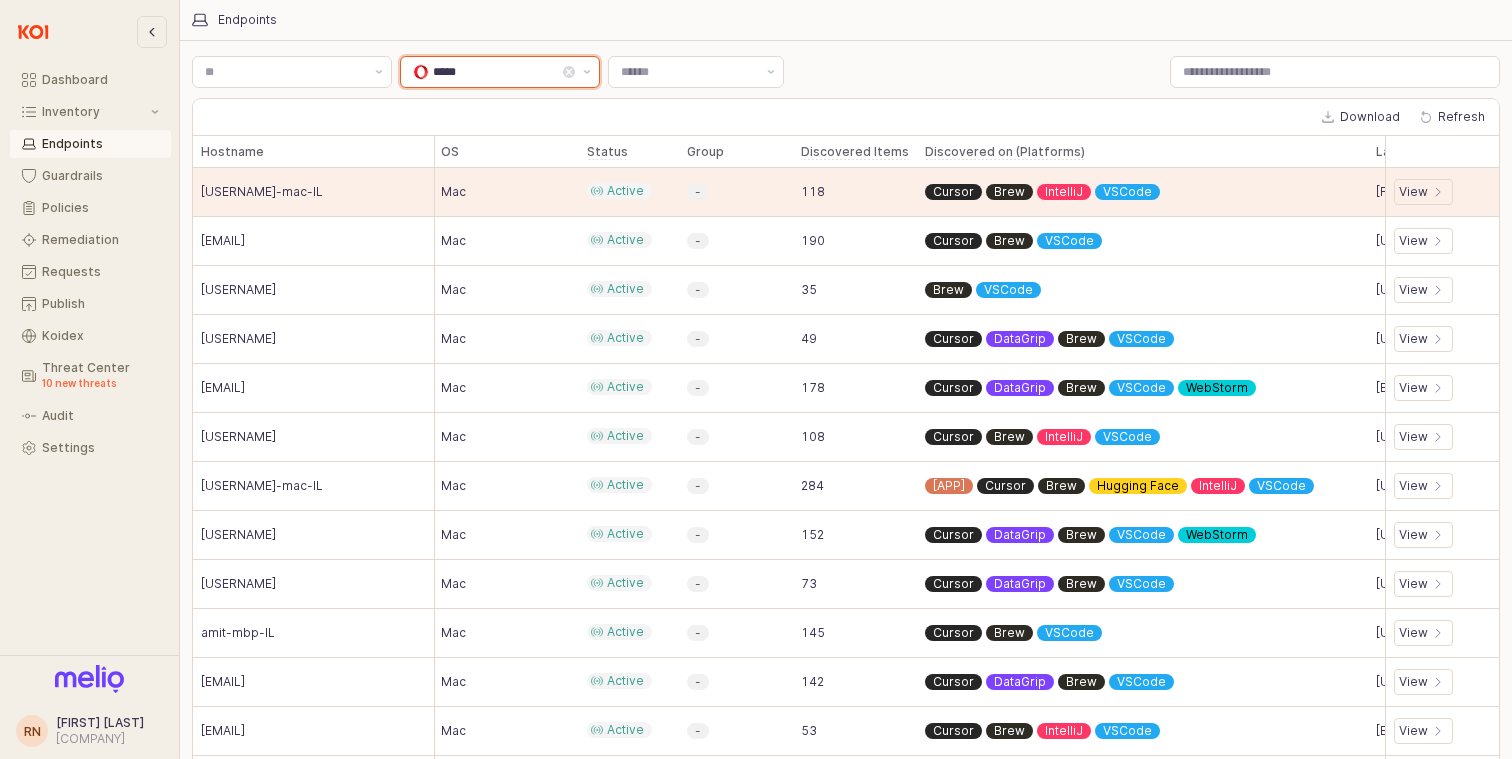 click on "*****" at bounding box center (496, 72) 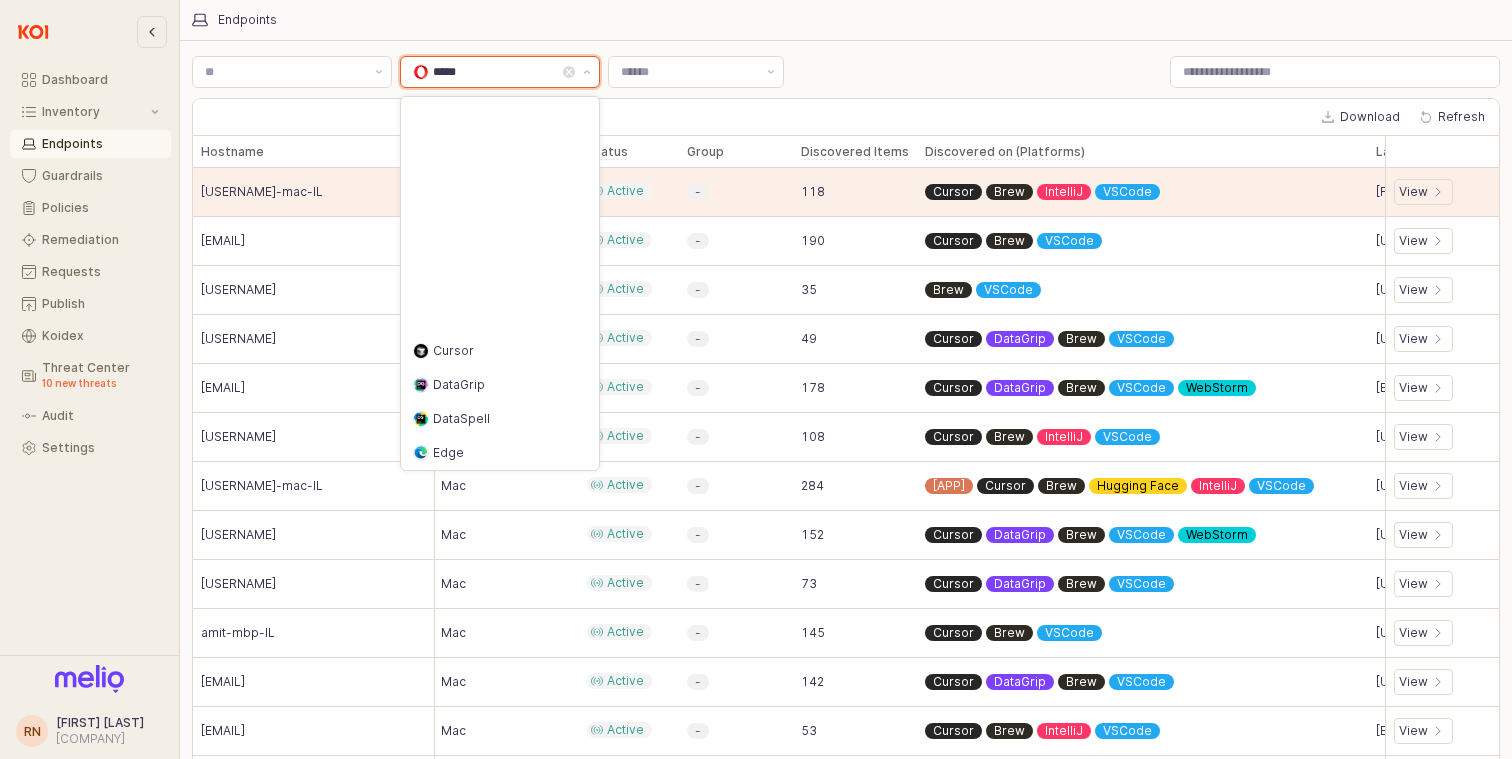 scroll, scrollTop: 305, scrollLeft: 0, axis: vertical 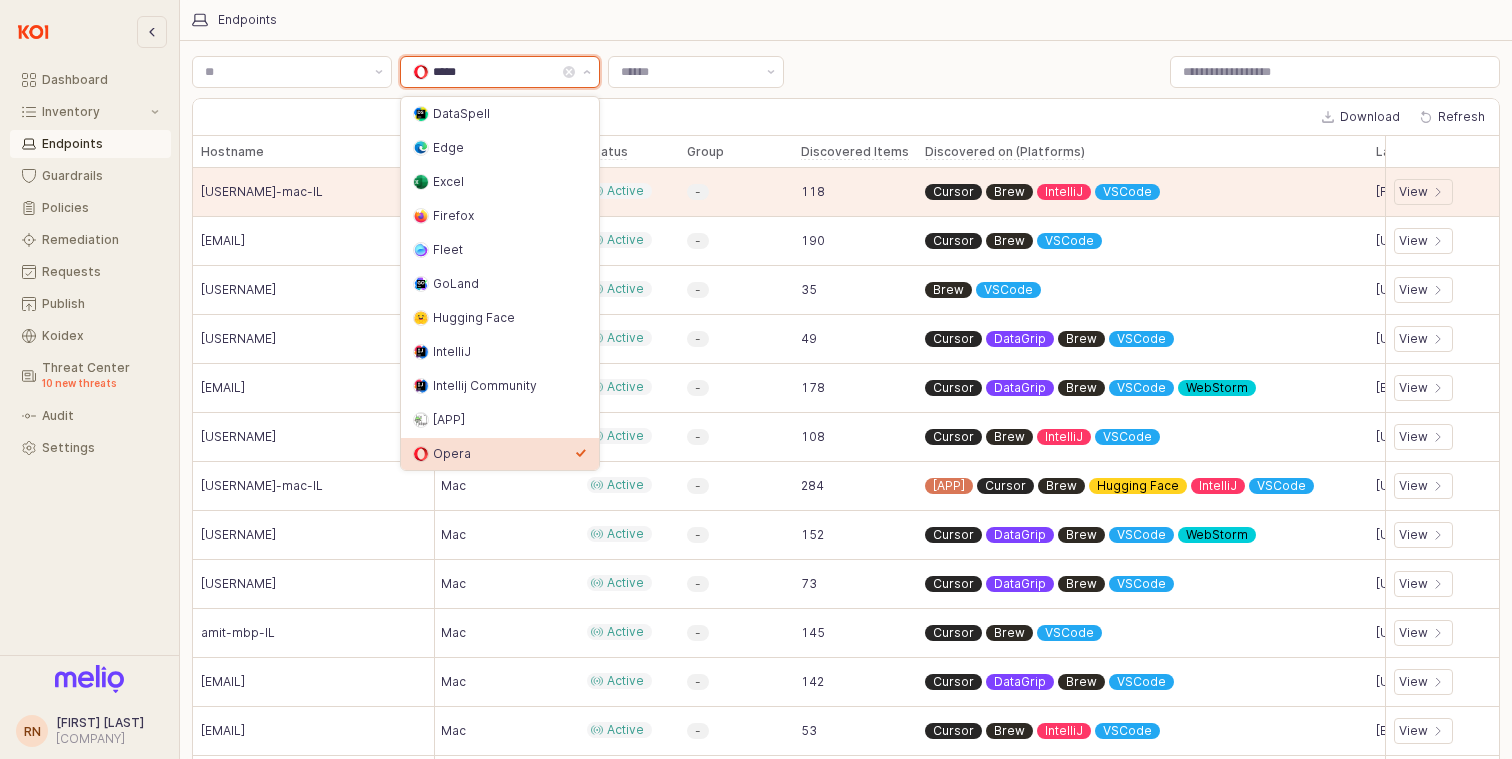 click on "*****" at bounding box center (496, 72) 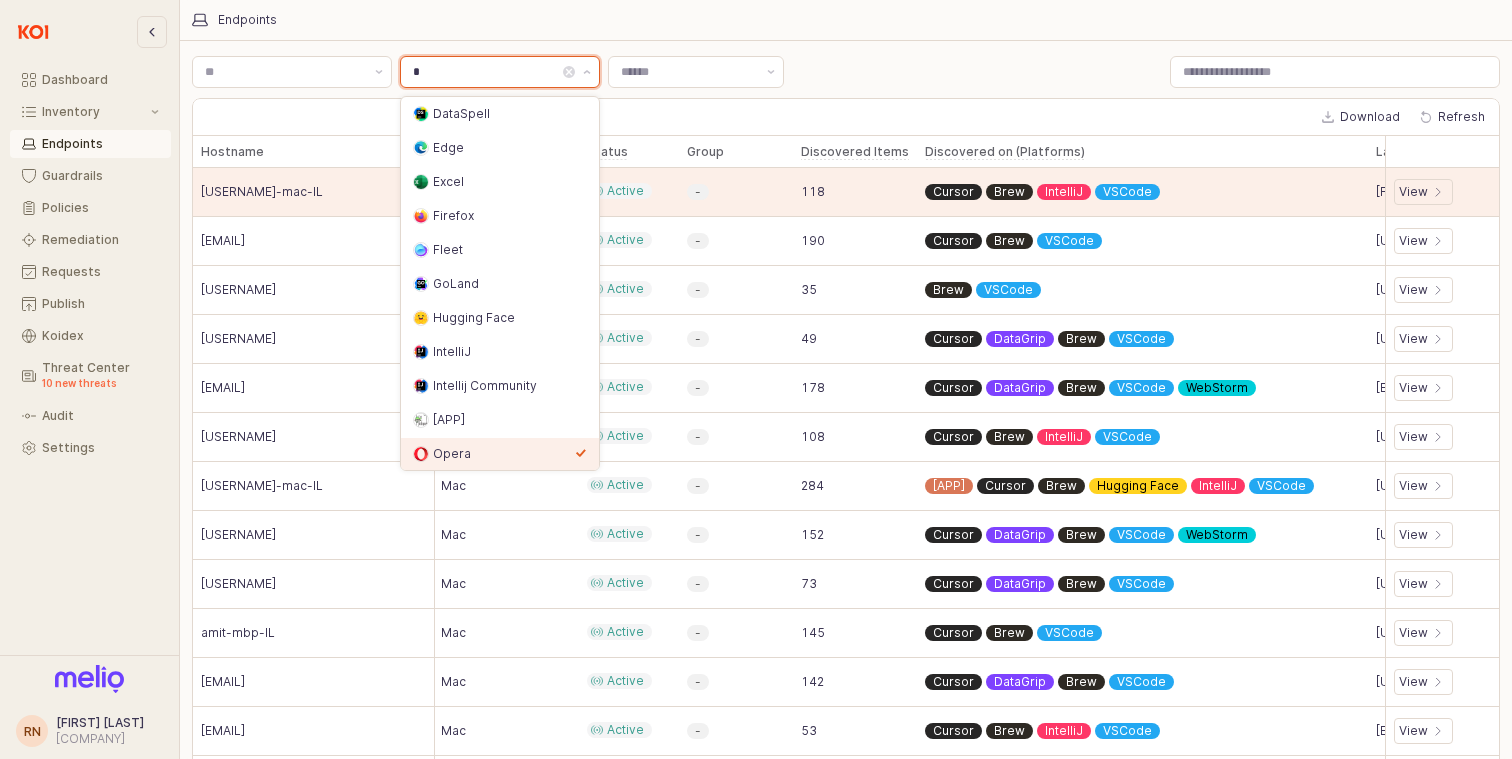 scroll, scrollTop: 0, scrollLeft: 0, axis: both 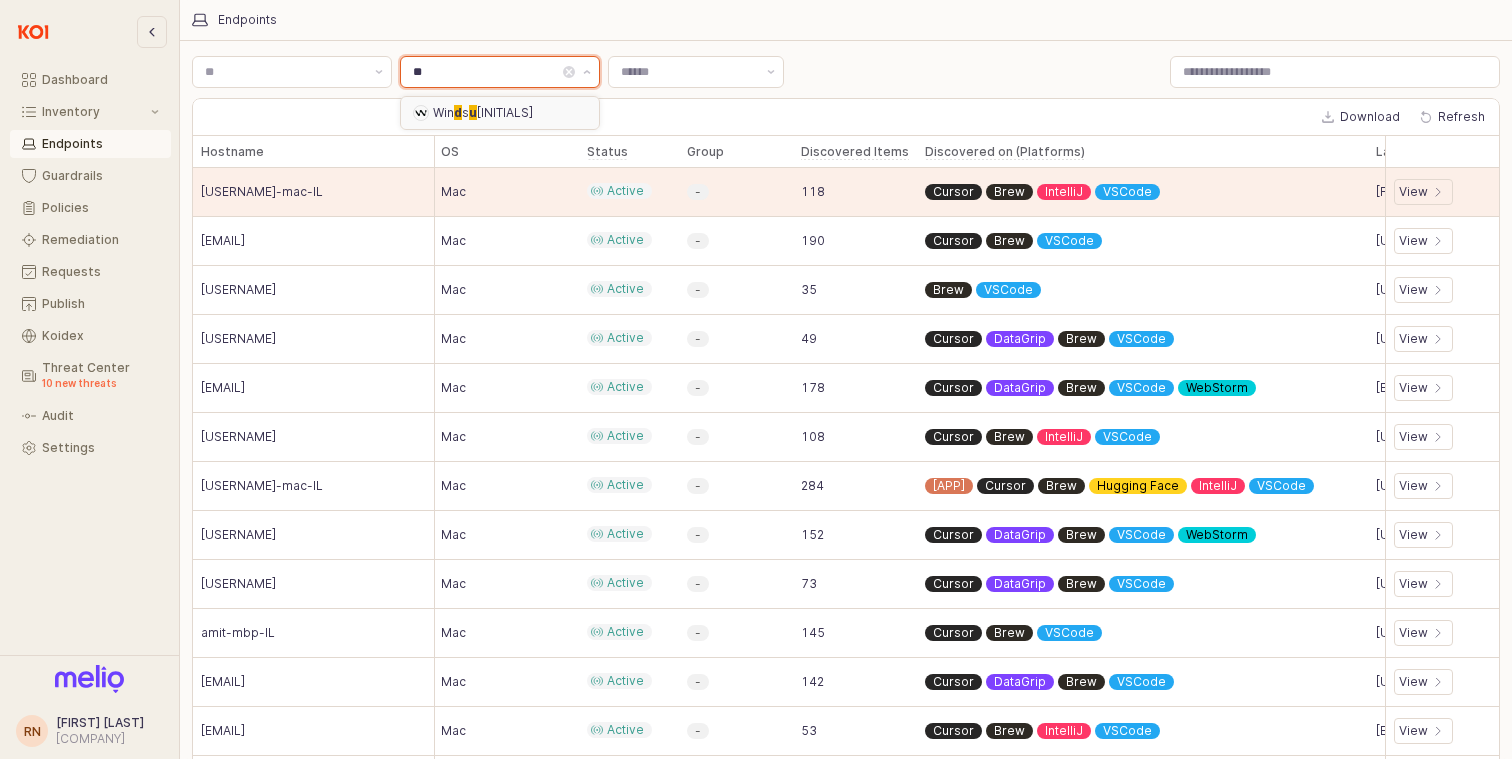 type on "*" 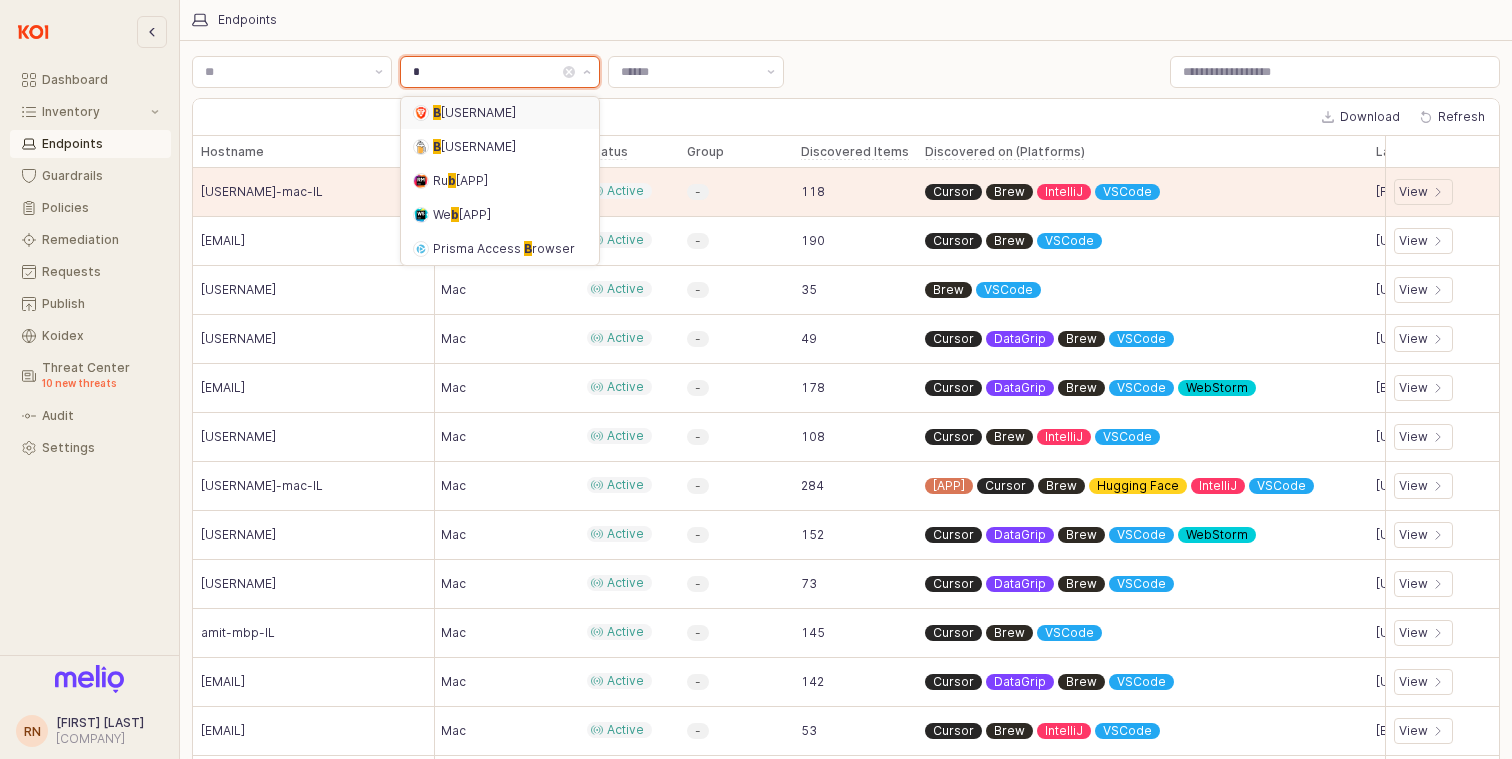 scroll, scrollTop: 0, scrollLeft: 0, axis: both 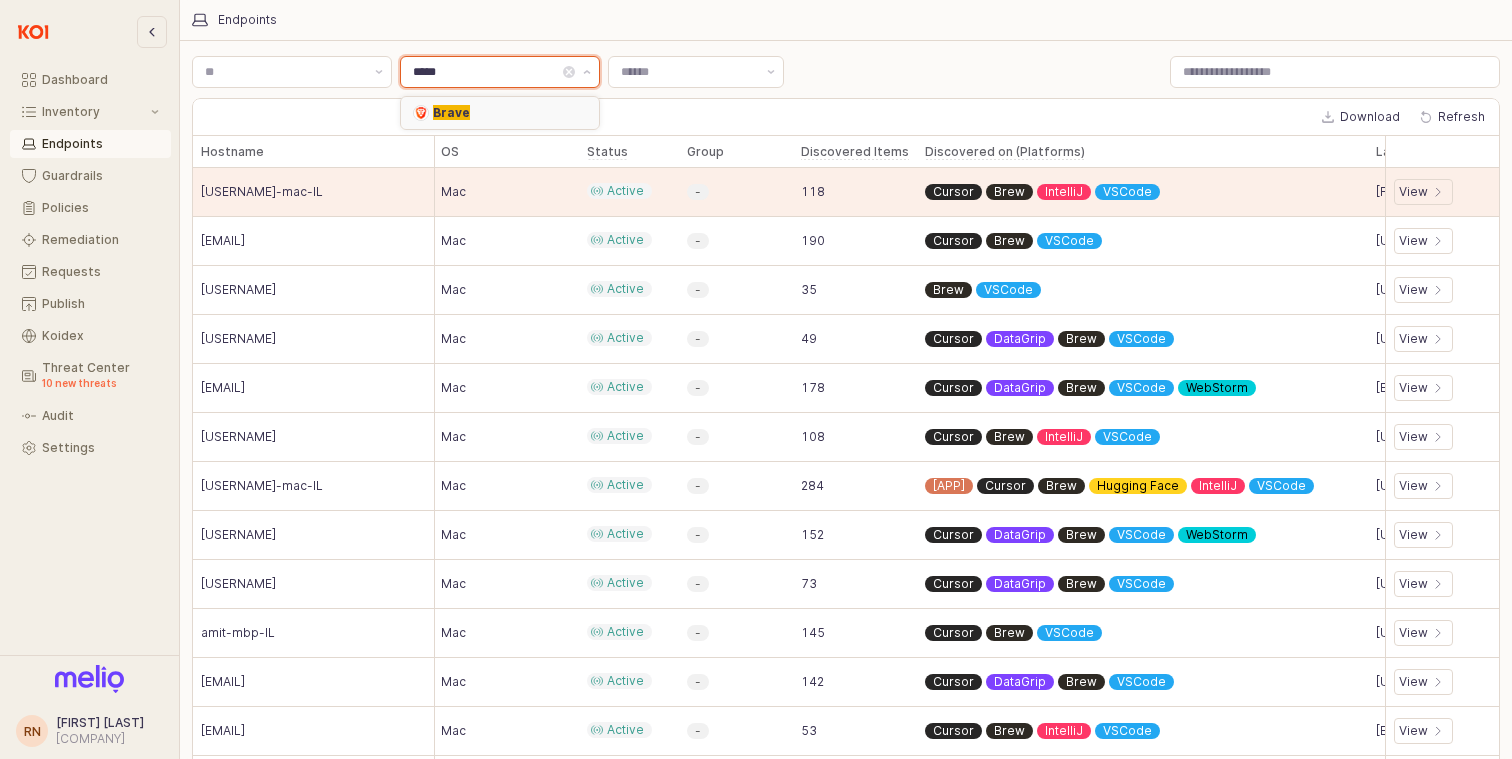 click on "Brave" at bounding box center [504, 113] 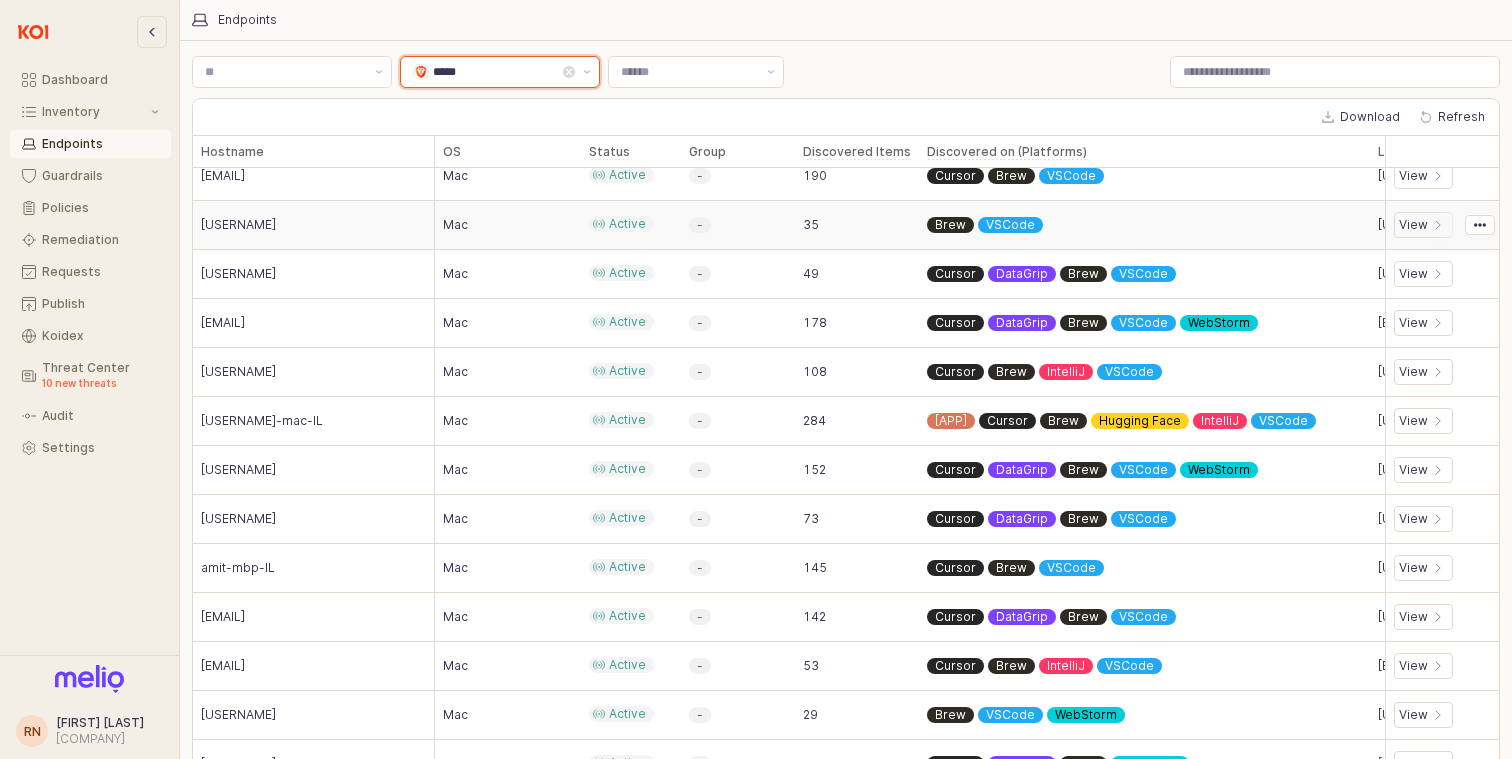 scroll, scrollTop: 53, scrollLeft: 0, axis: vertical 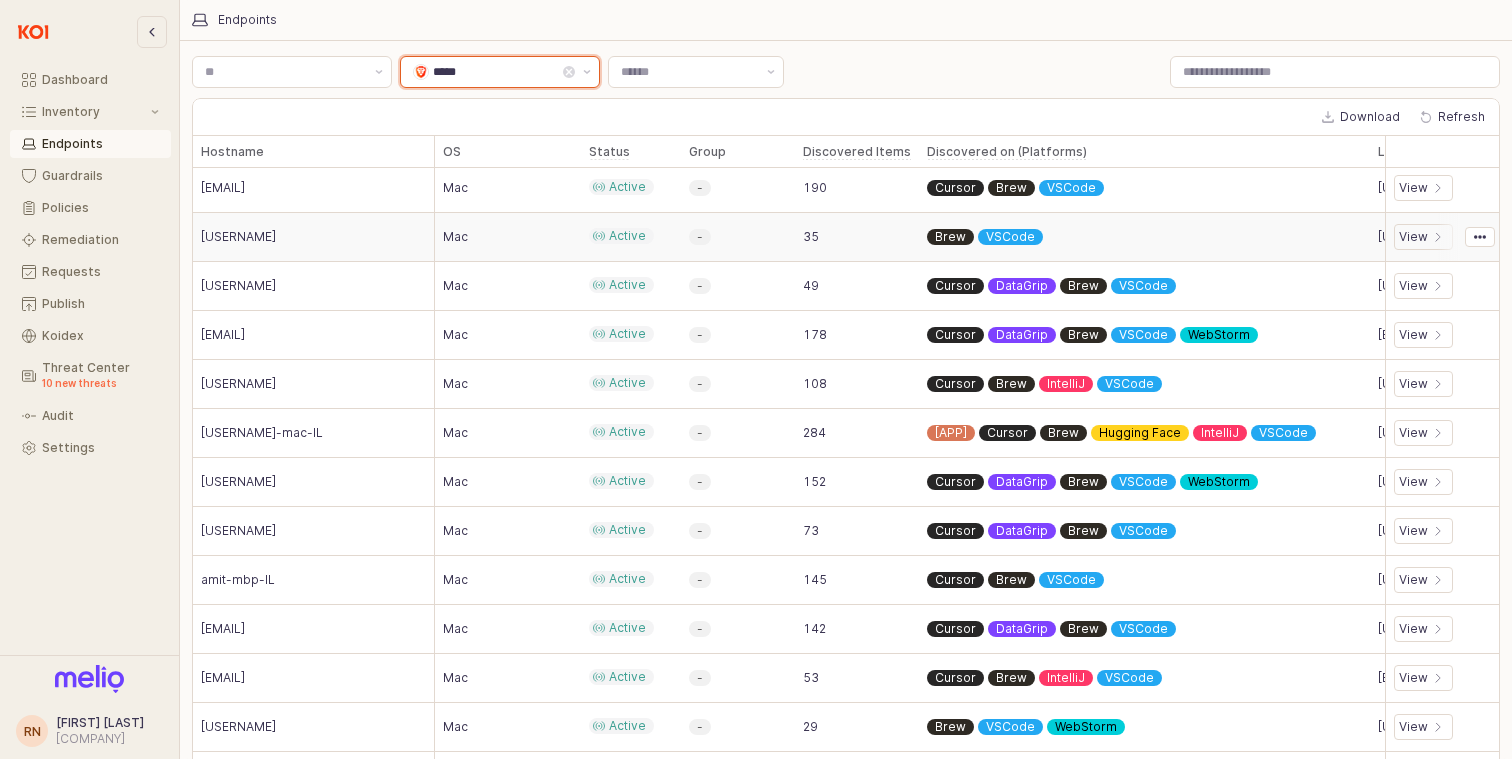 type on "*****" 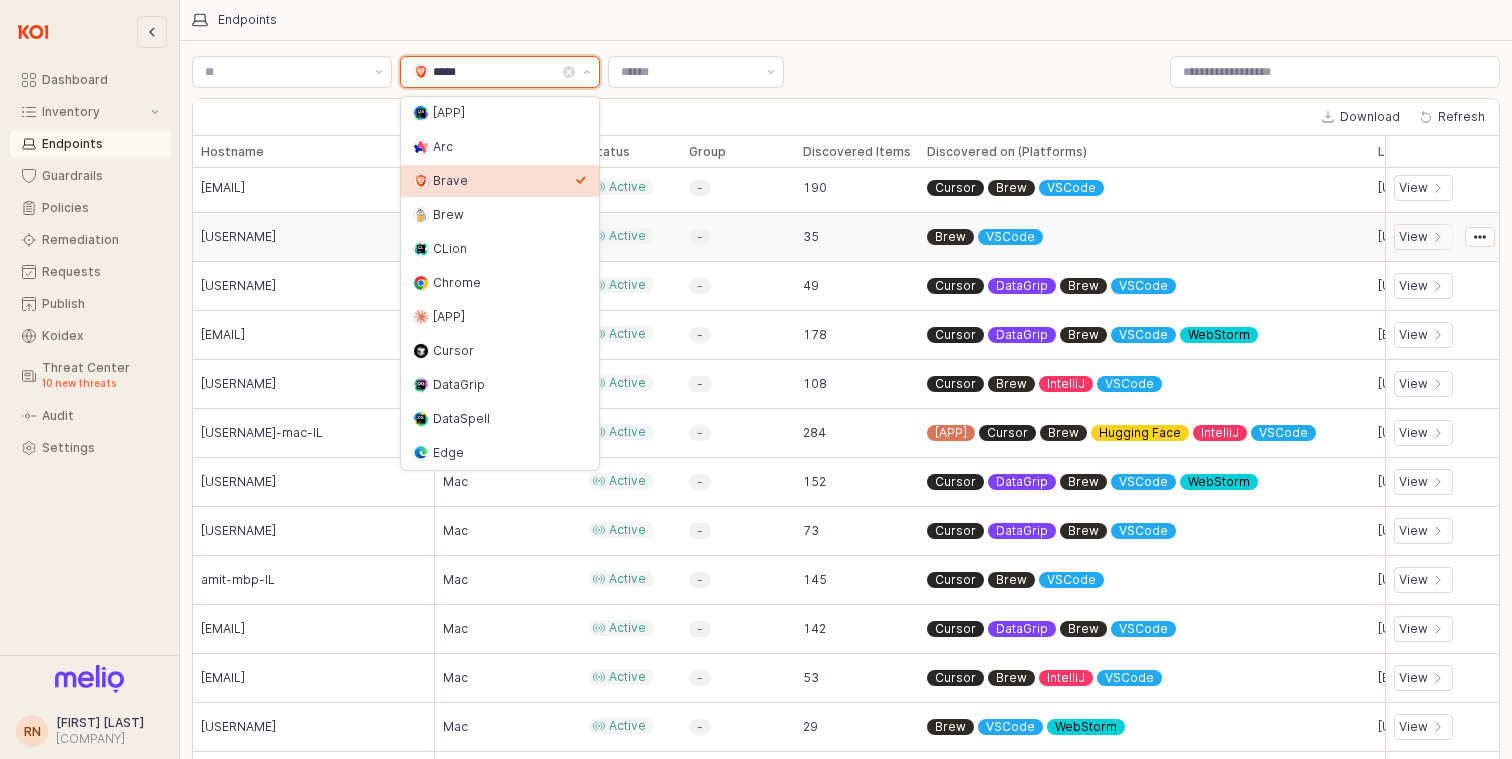 scroll, scrollTop: 0, scrollLeft: 0, axis: both 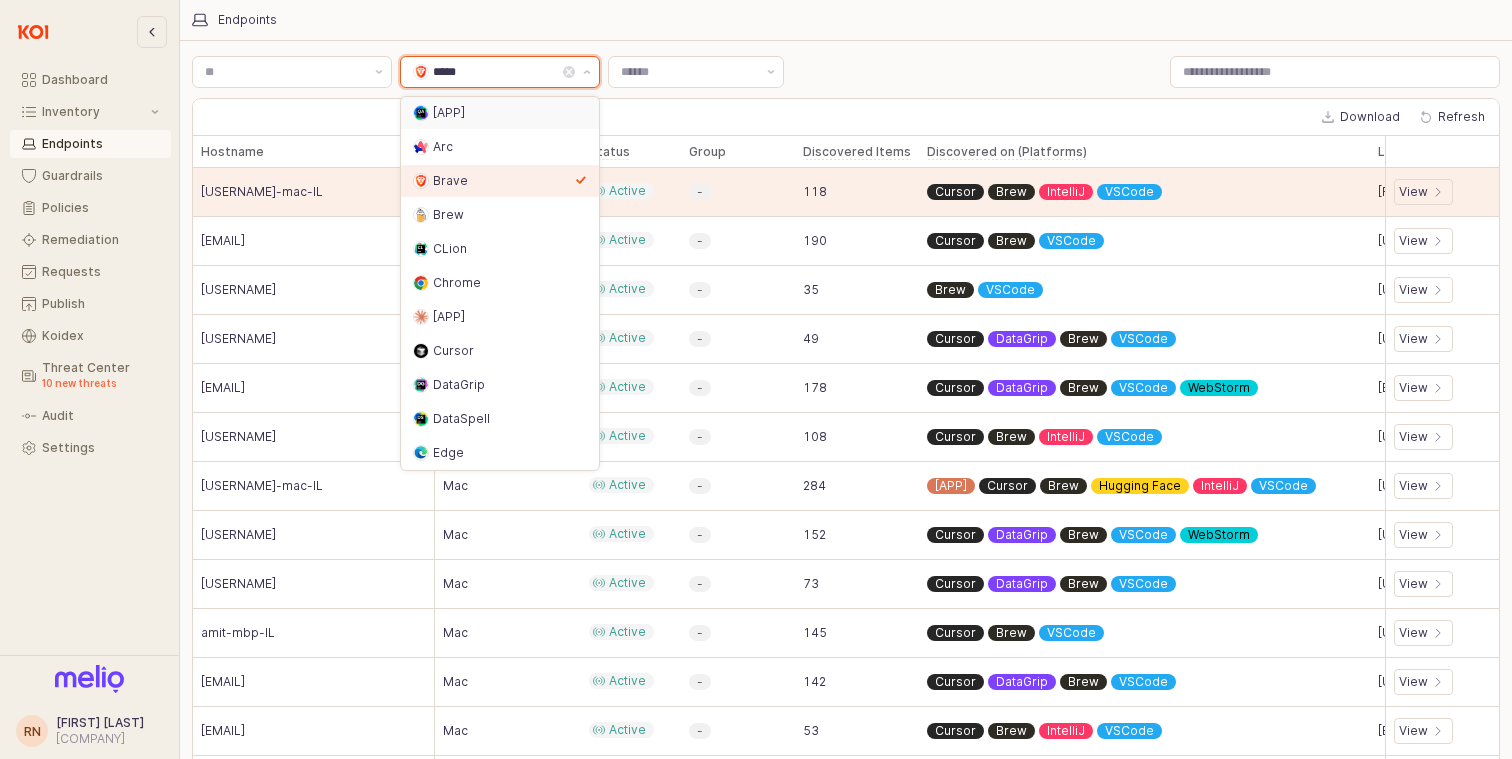 click on "*****" at bounding box center [482, 72] 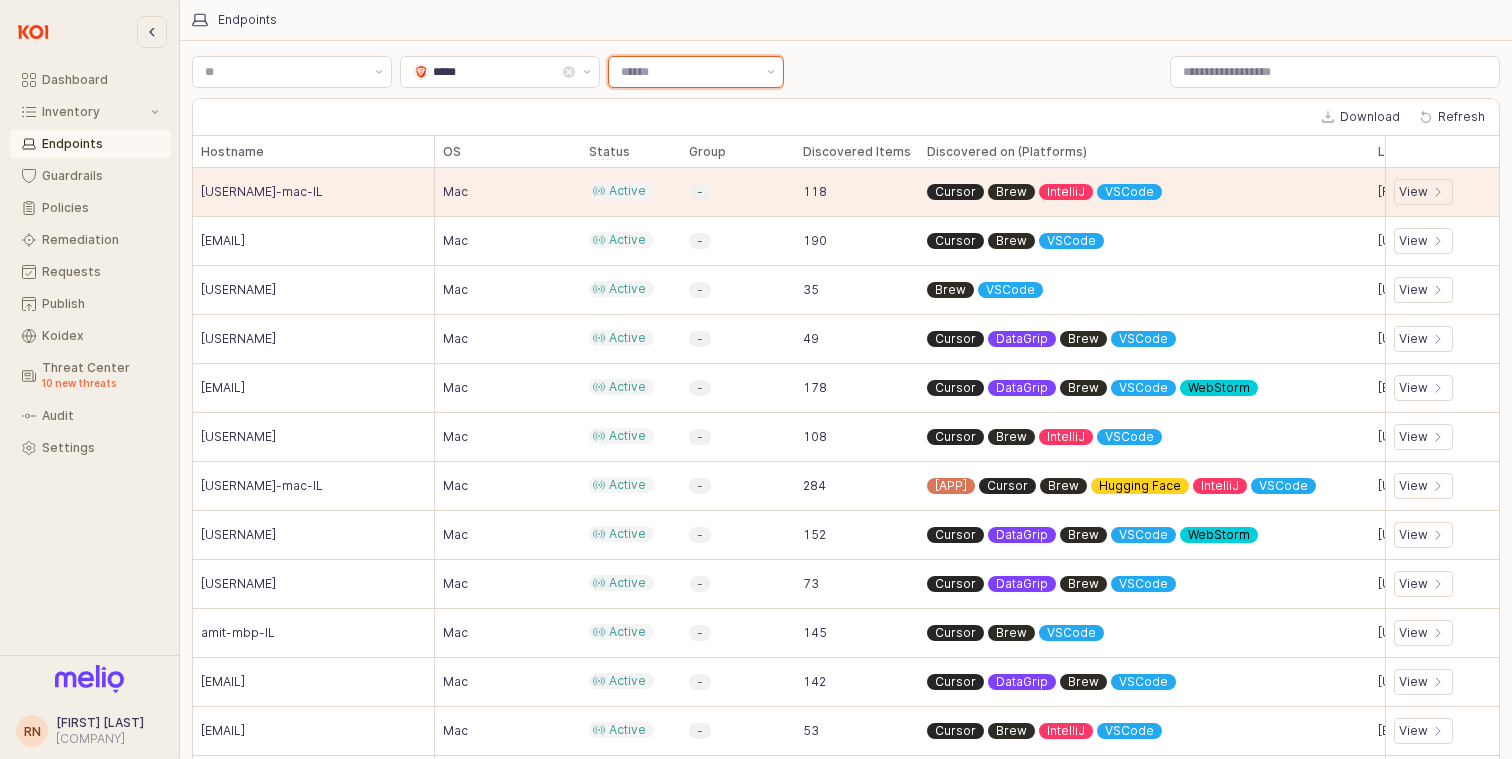 click at bounding box center [696, 72] 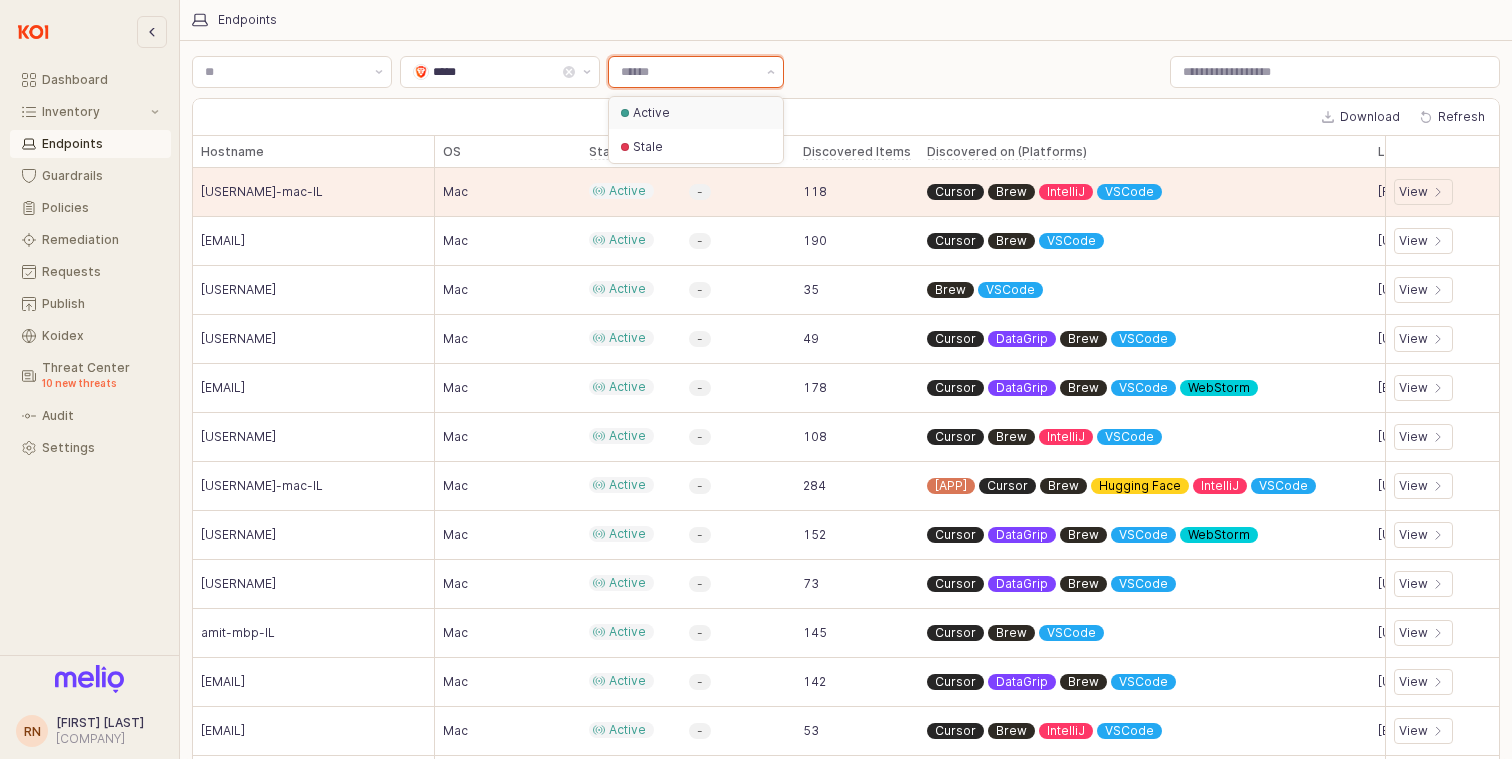 click on "Active" at bounding box center [696, 113] 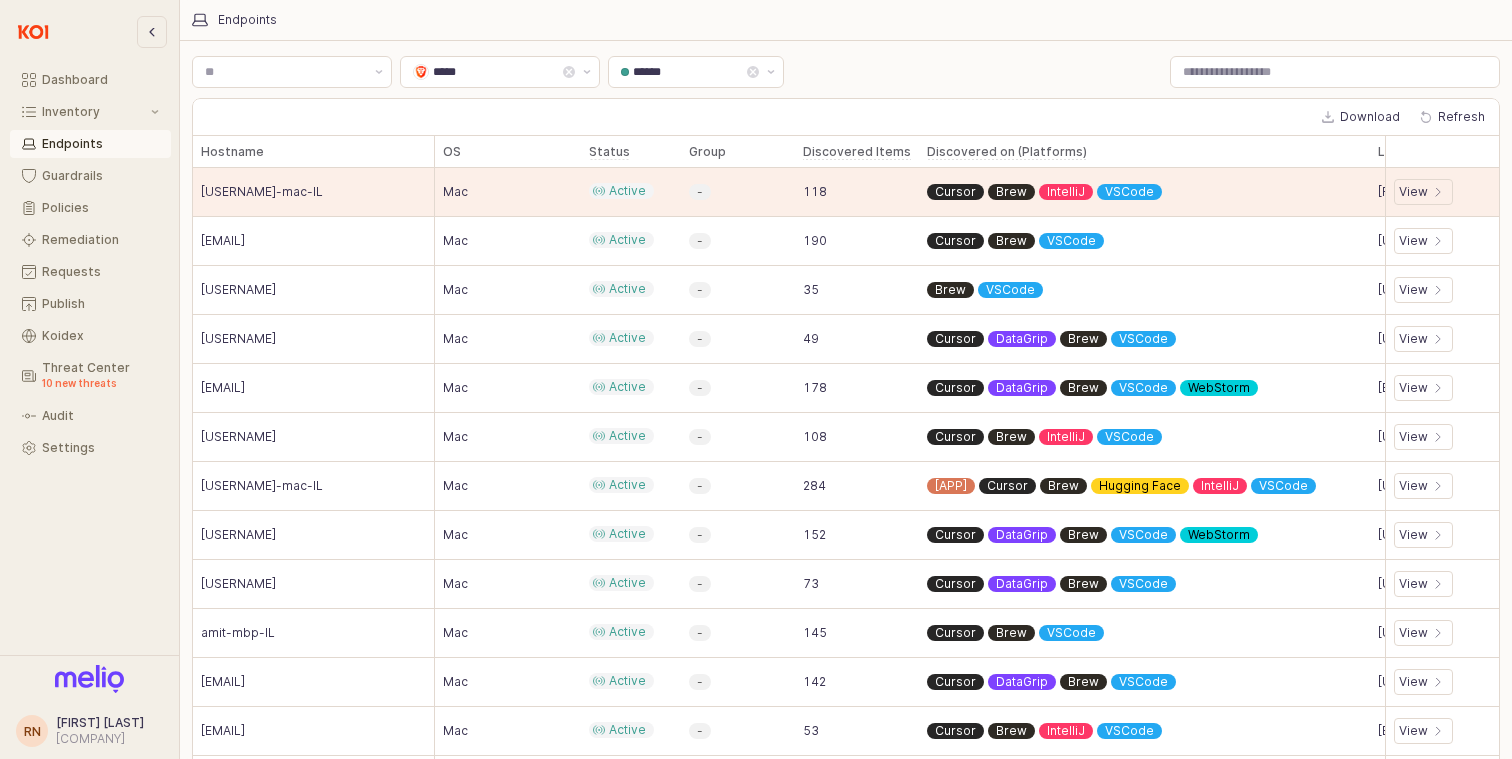 click on "Label" at bounding box center [292, 72] 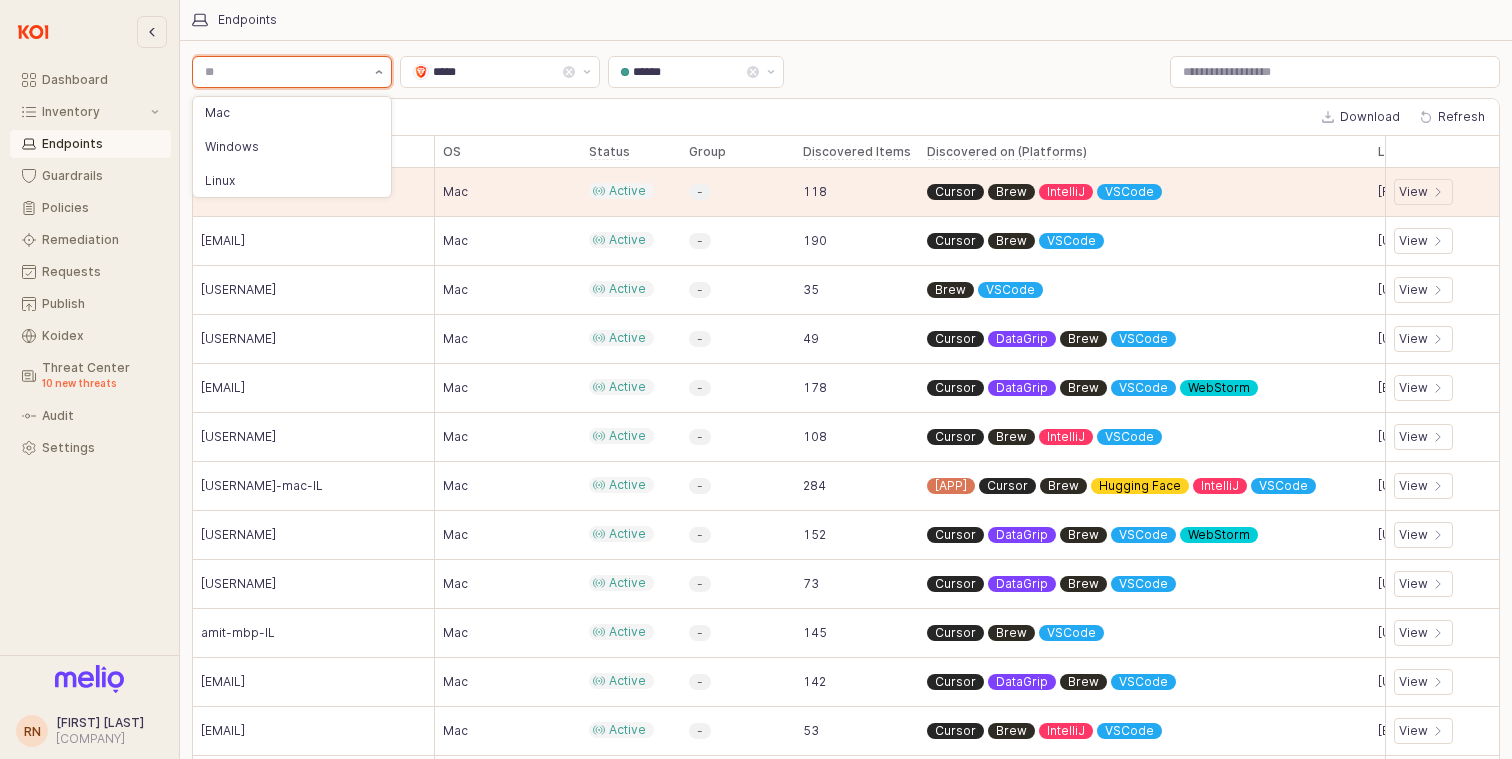 click at bounding box center [379, 72] 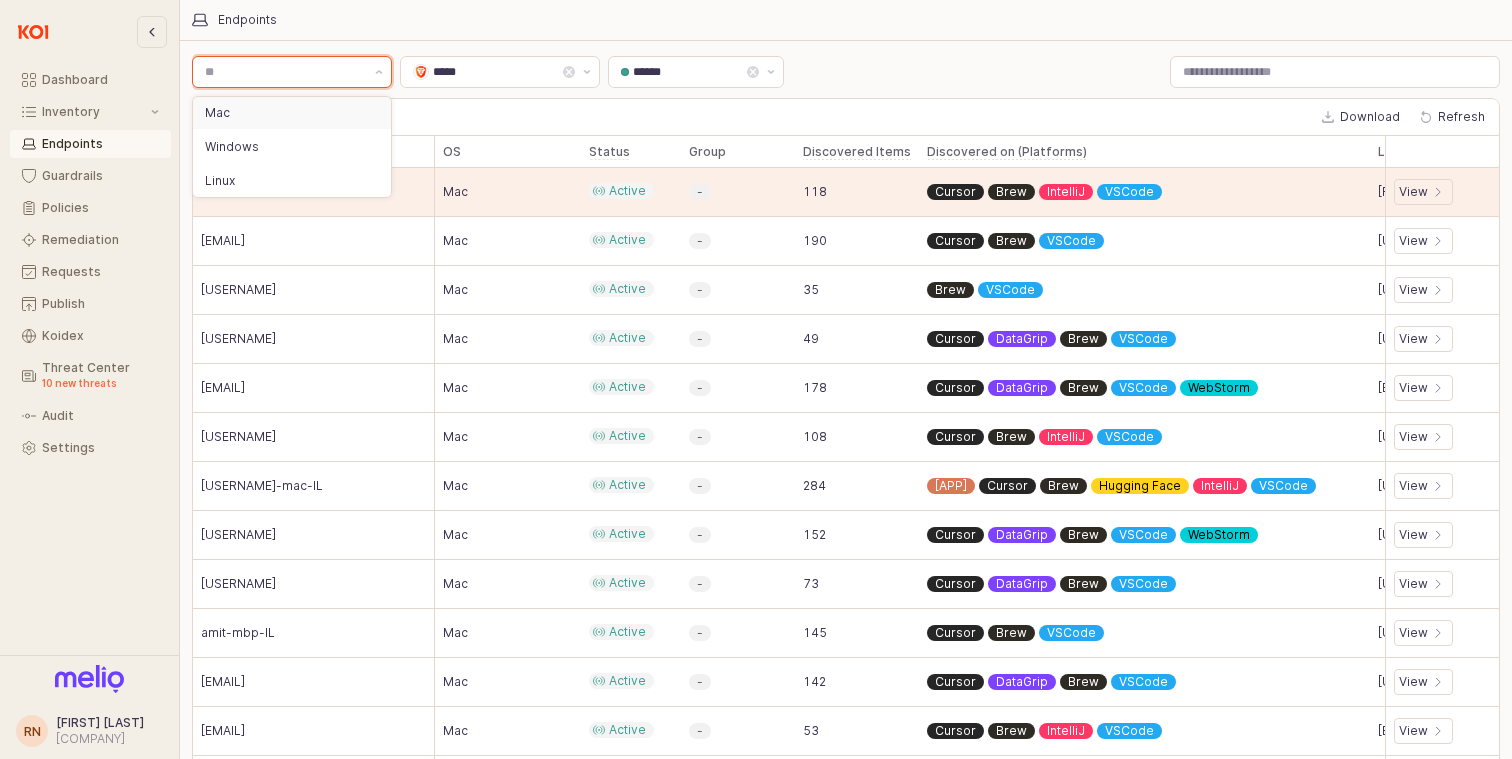 click on "Mac" at bounding box center (292, 113) 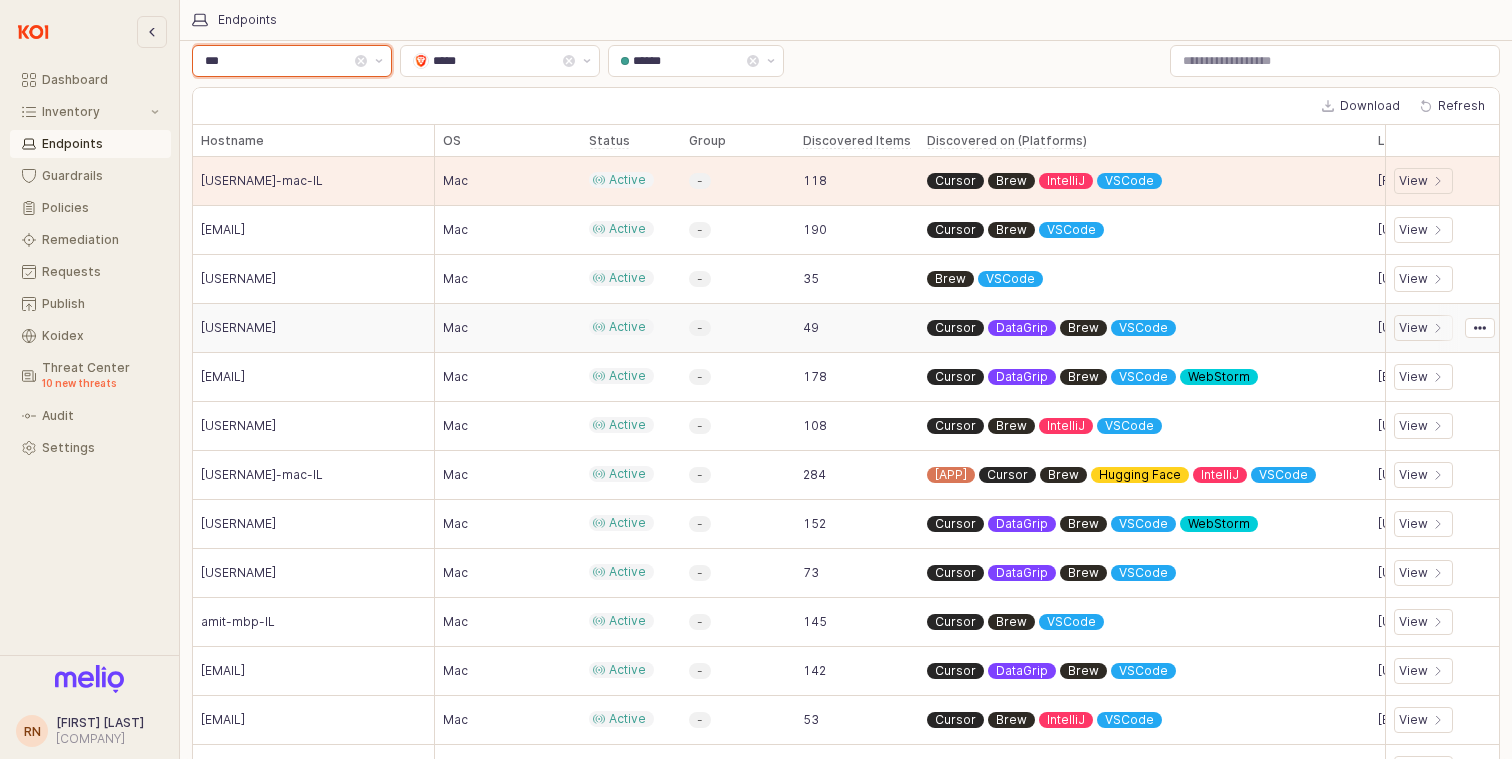 scroll, scrollTop: 0, scrollLeft: 0, axis: both 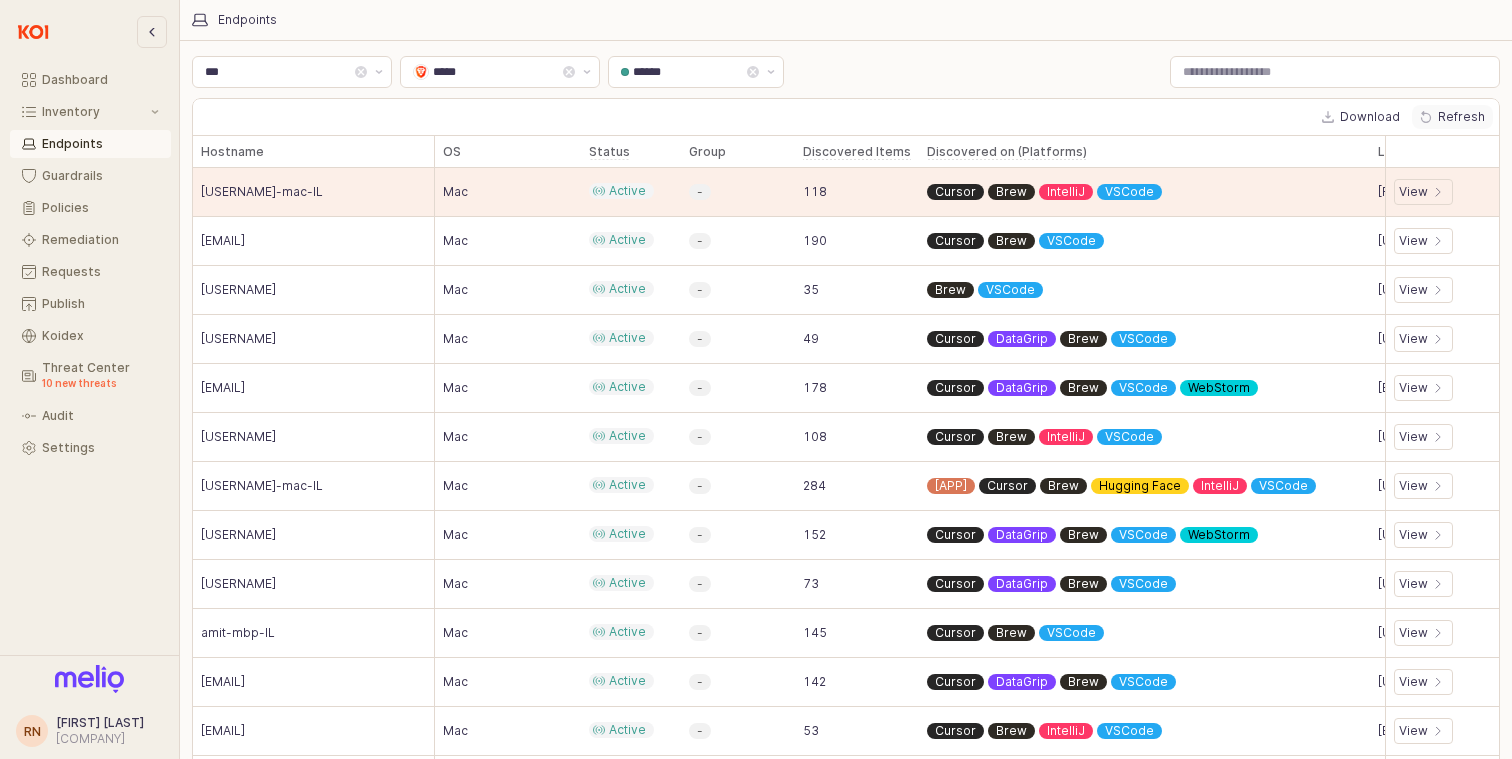 click on "Refresh" at bounding box center [1452, 117] 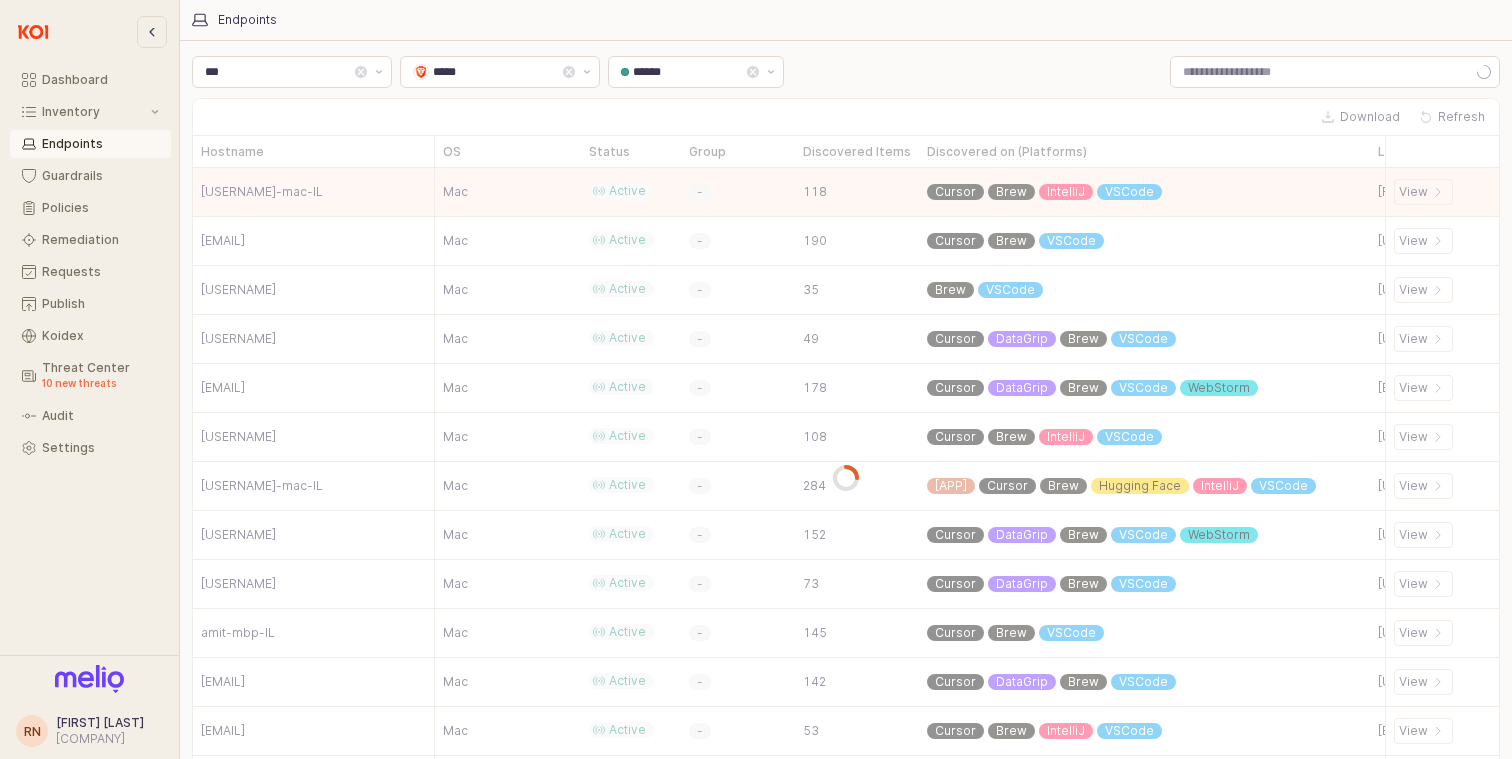 click at bounding box center [846, 478] 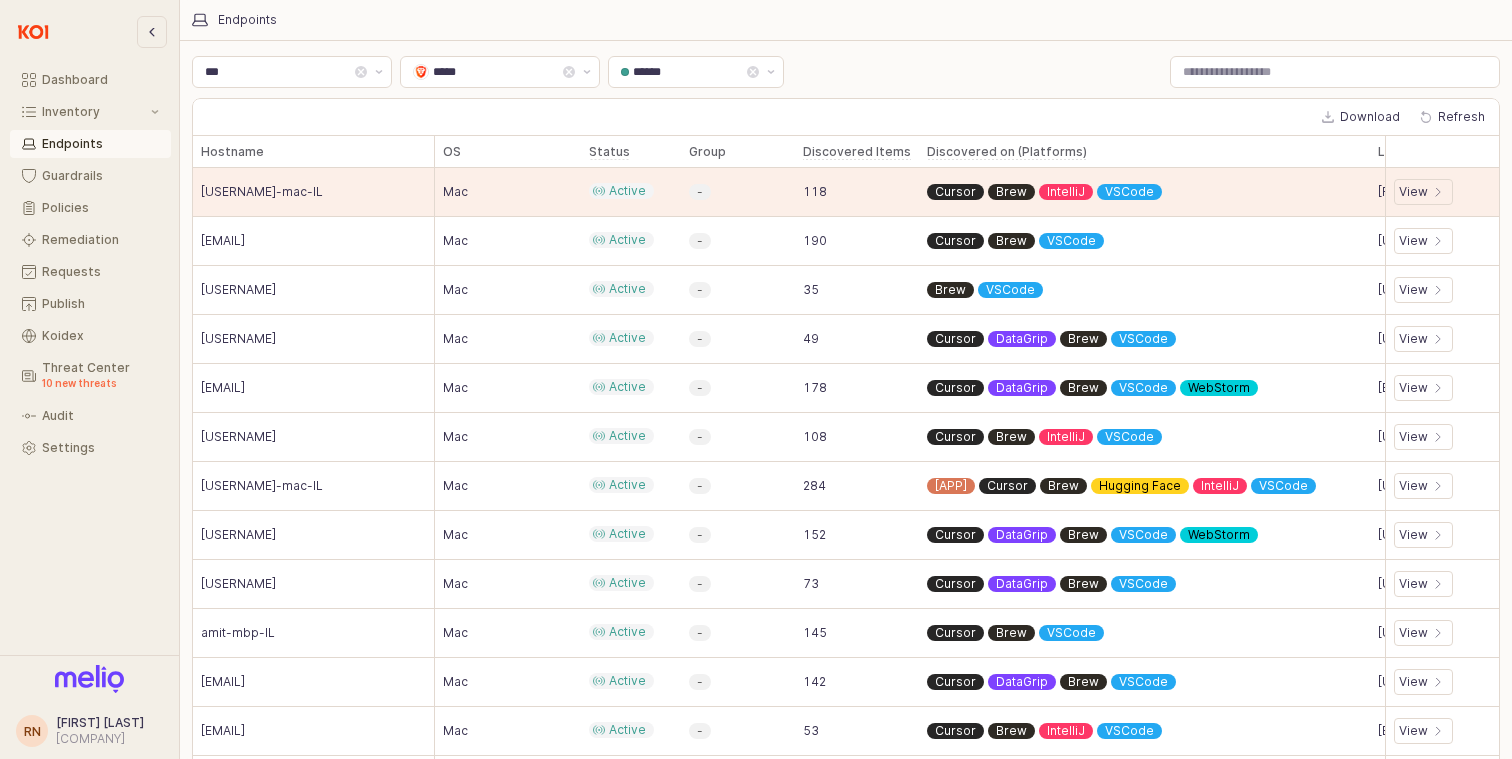 click on "Refresh" at bounding box center (1452, 117) 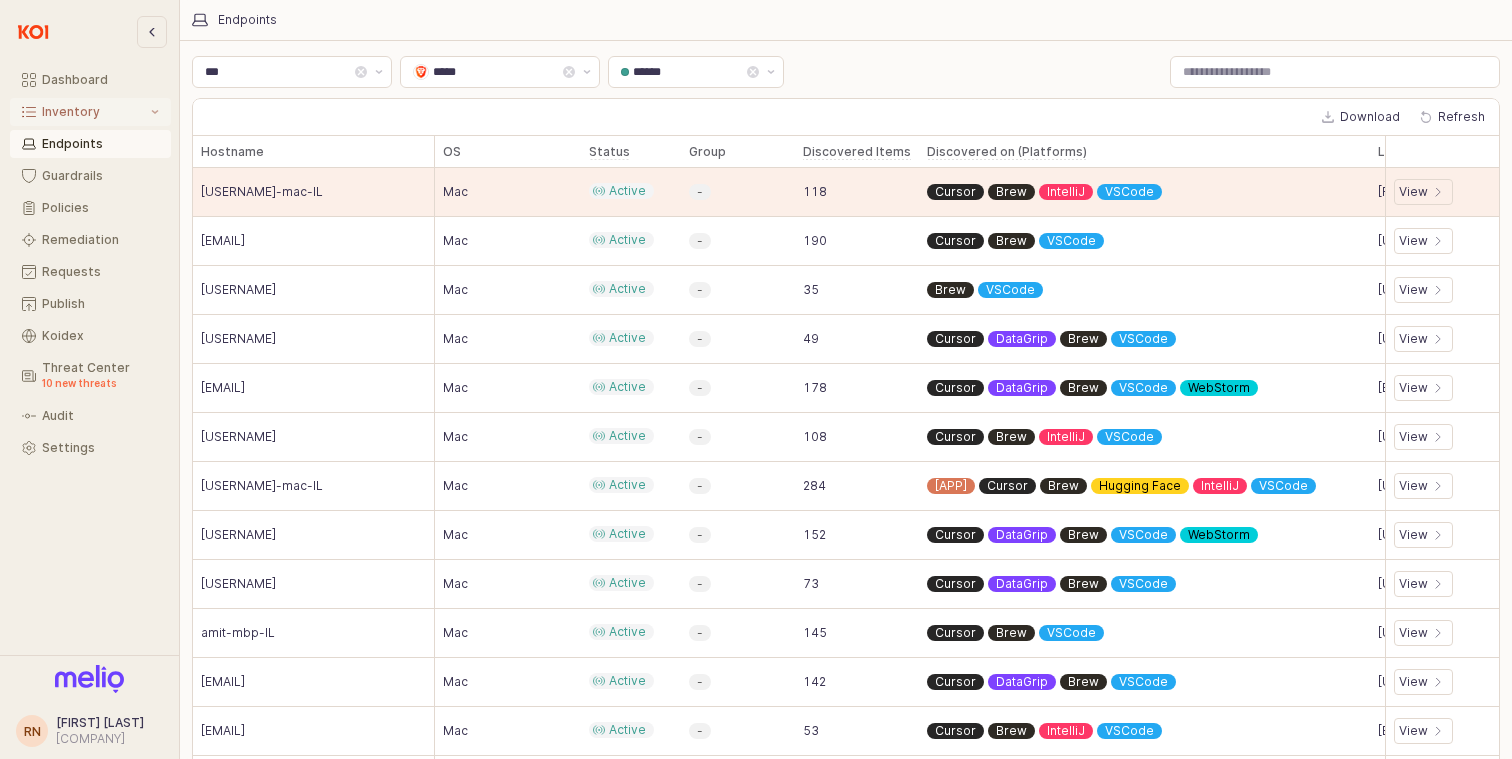 click on "Inventory" at bounding box center (94, 112) 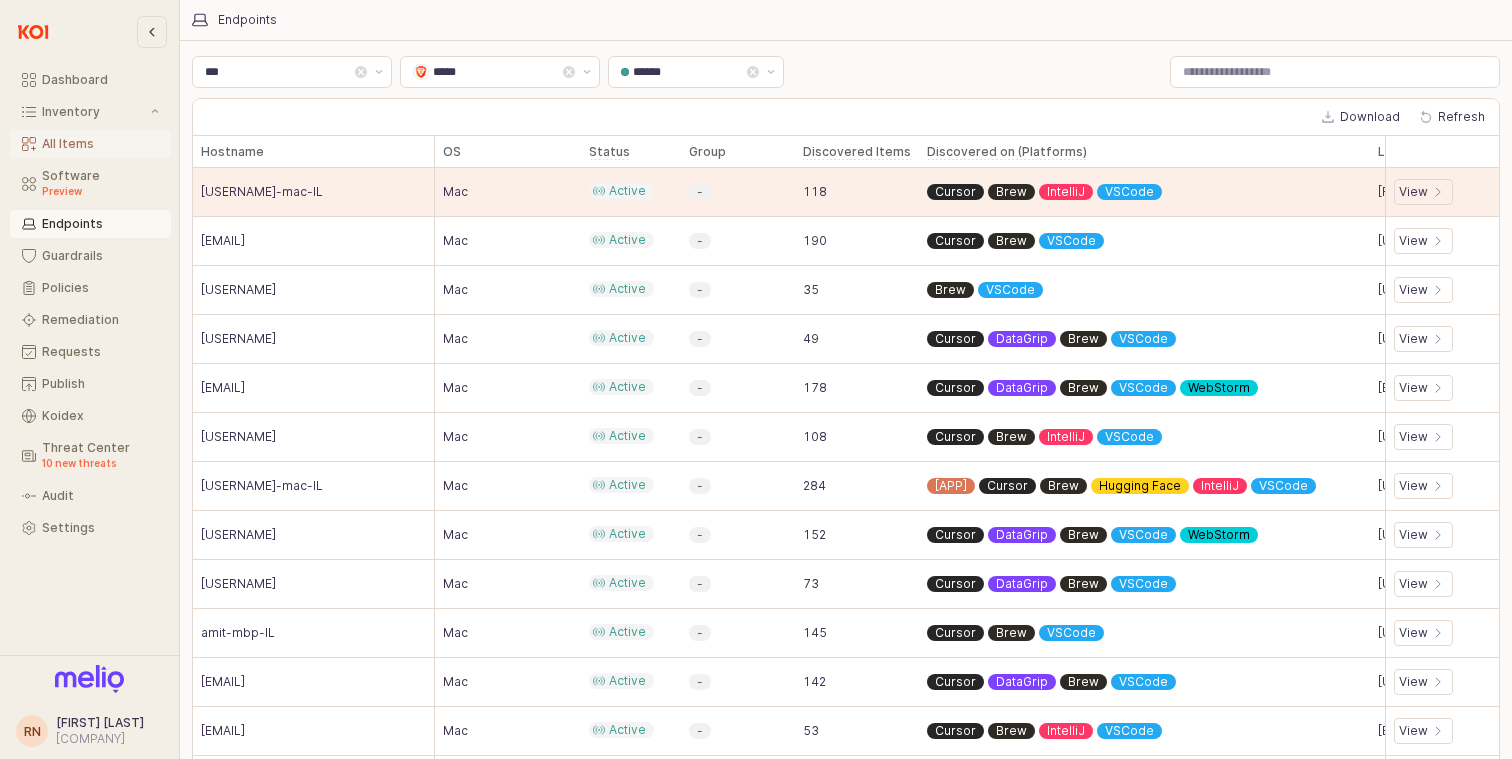 click on "All Items" at bounding box center [100, 144] 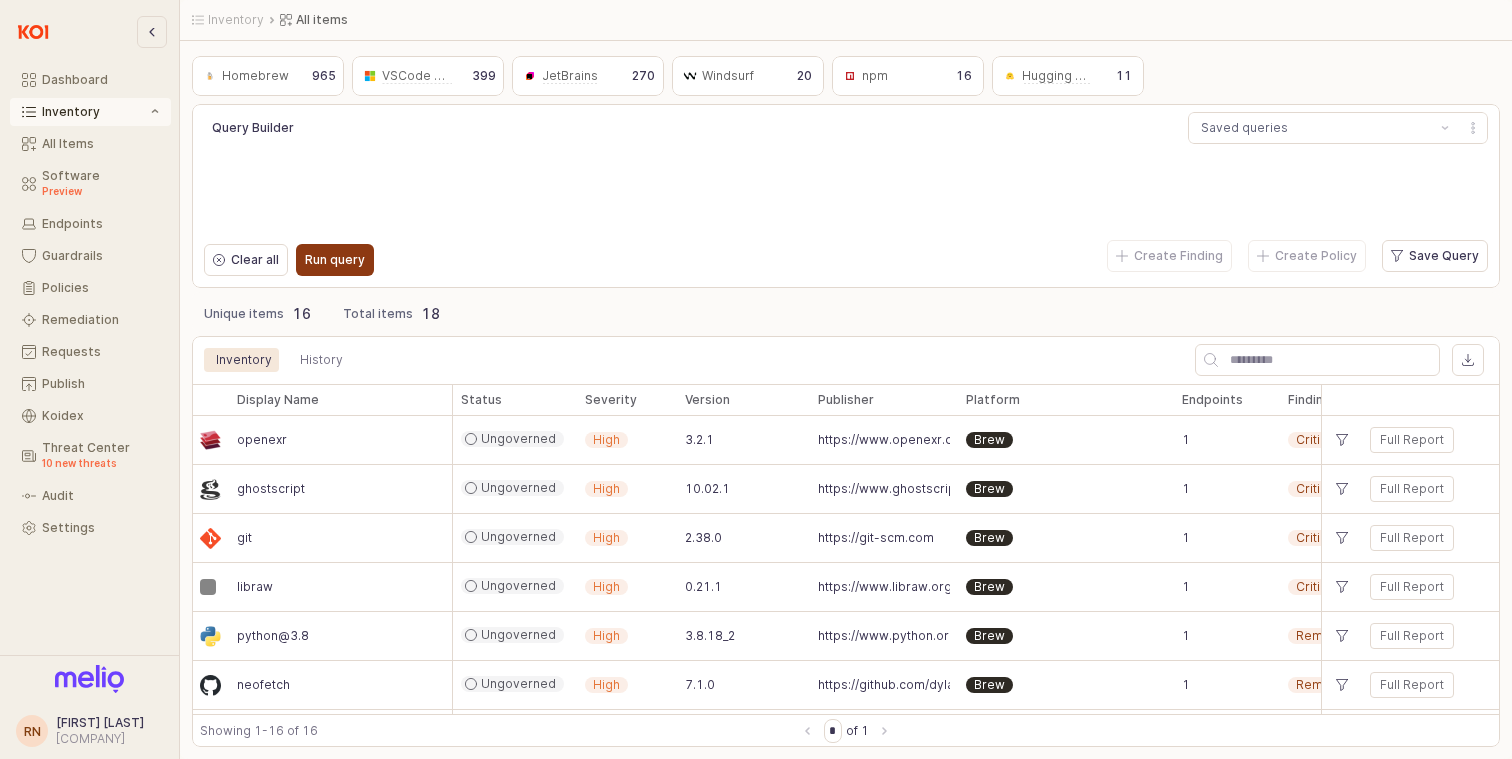 click on "Run query" at bounding box center [335, 260] 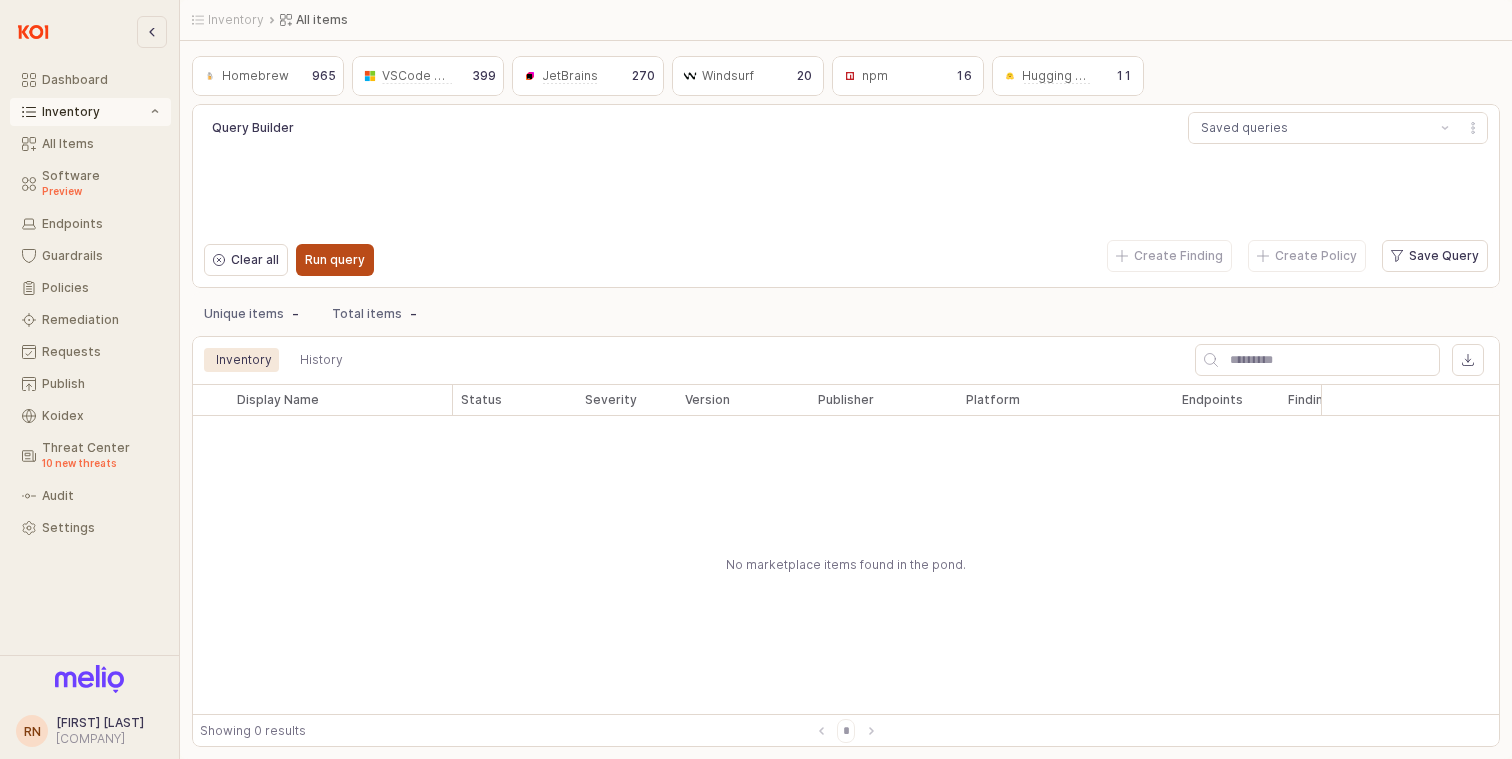 click on "Run query" at bounding box center (335, 260) 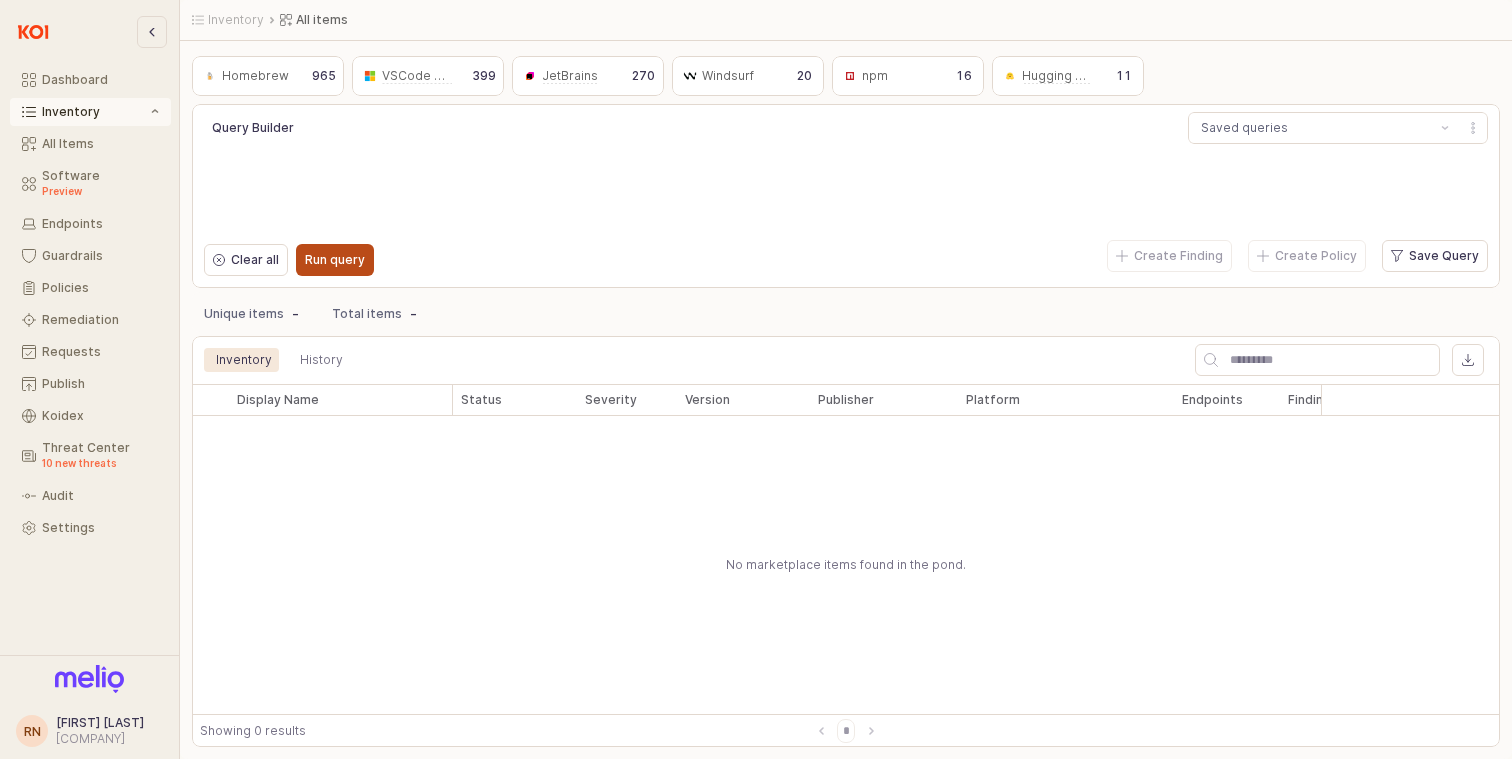 click on "Run query" at bounding box center (335, 260) 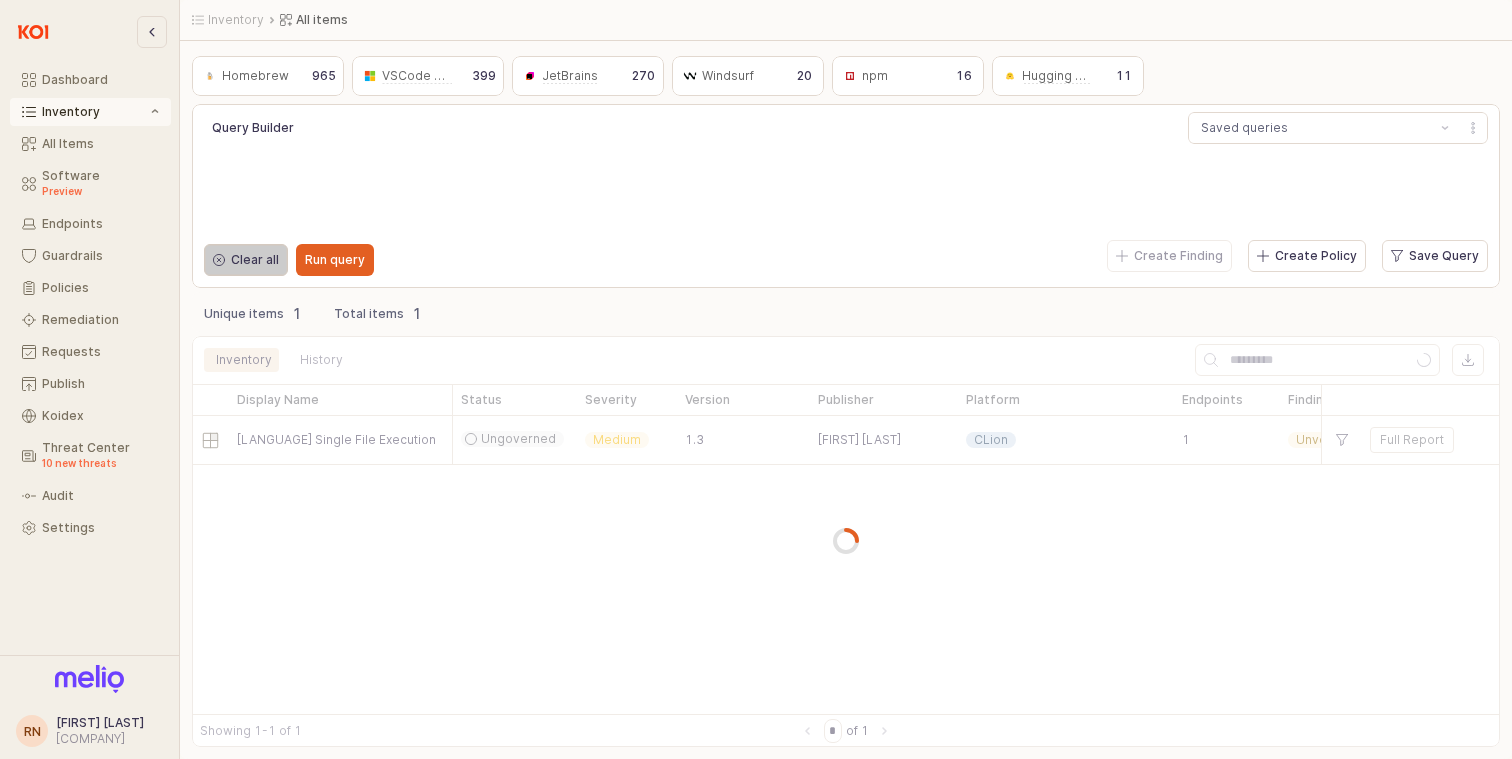 click on "Clear all" at bounding box center (255, 260) 